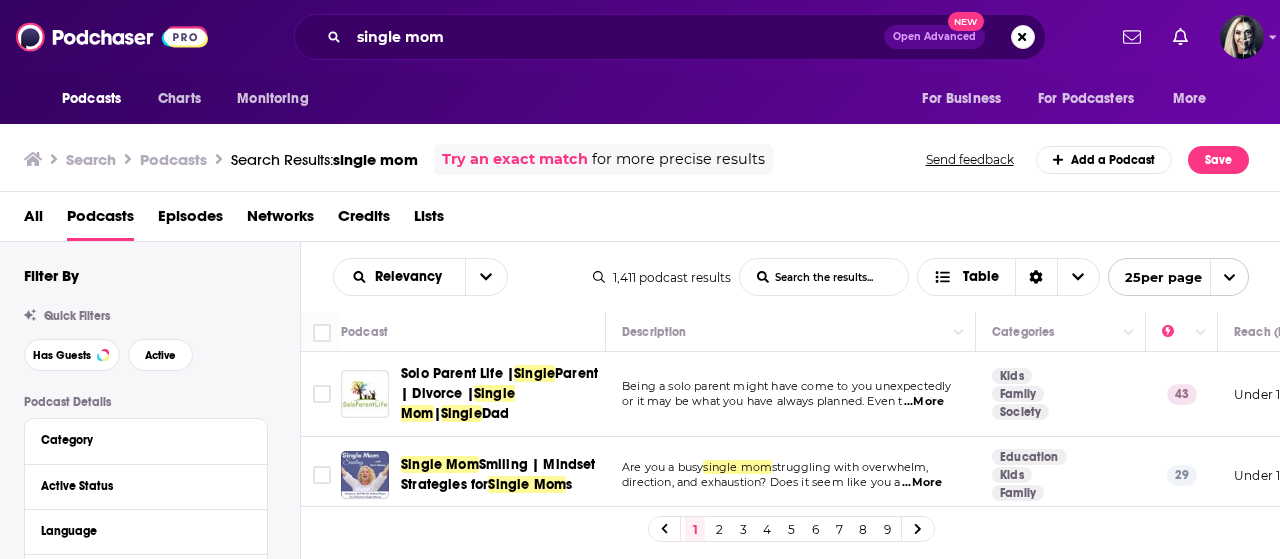 scroll, scrollTop: 0, scrollLeft: 0, axis: both 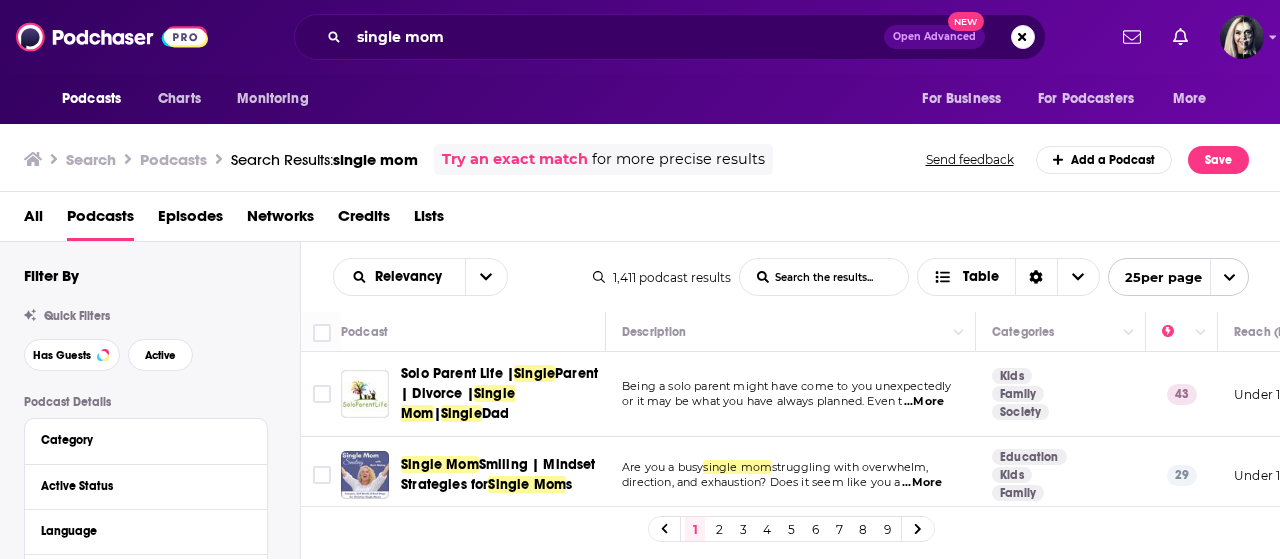 drag, startPoint x: 489, startPoint y: 19, endPoint x: 477, endPoint y: 43, distance: 26.832815 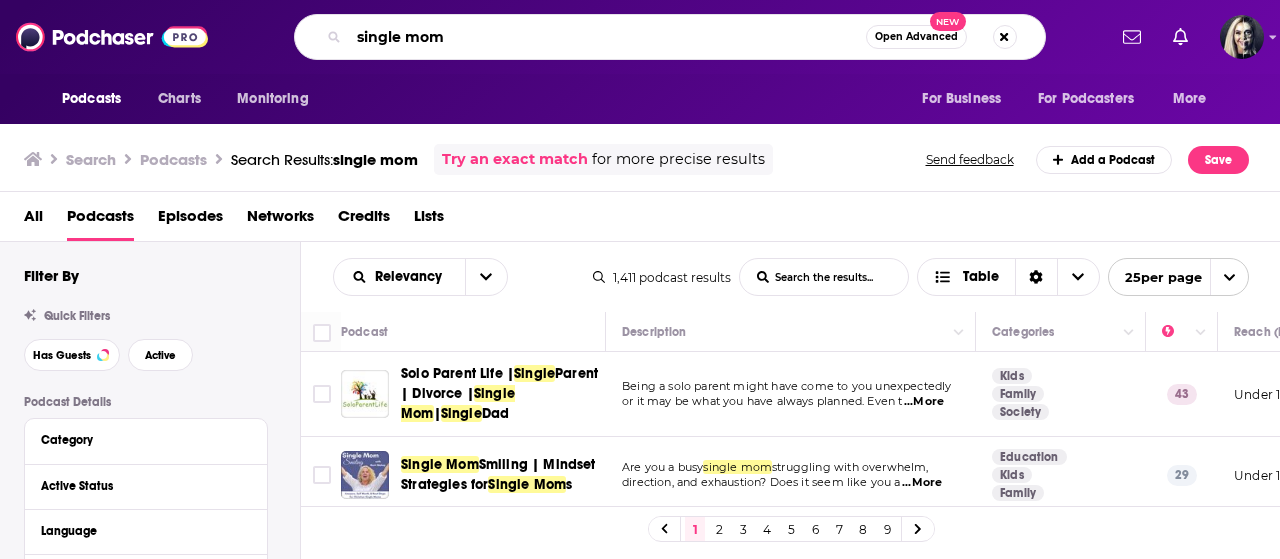 drag, startPoint x: 477, startPoint y: 43, endPoint x: 328, endPoint y: 39, distance: 149.05368 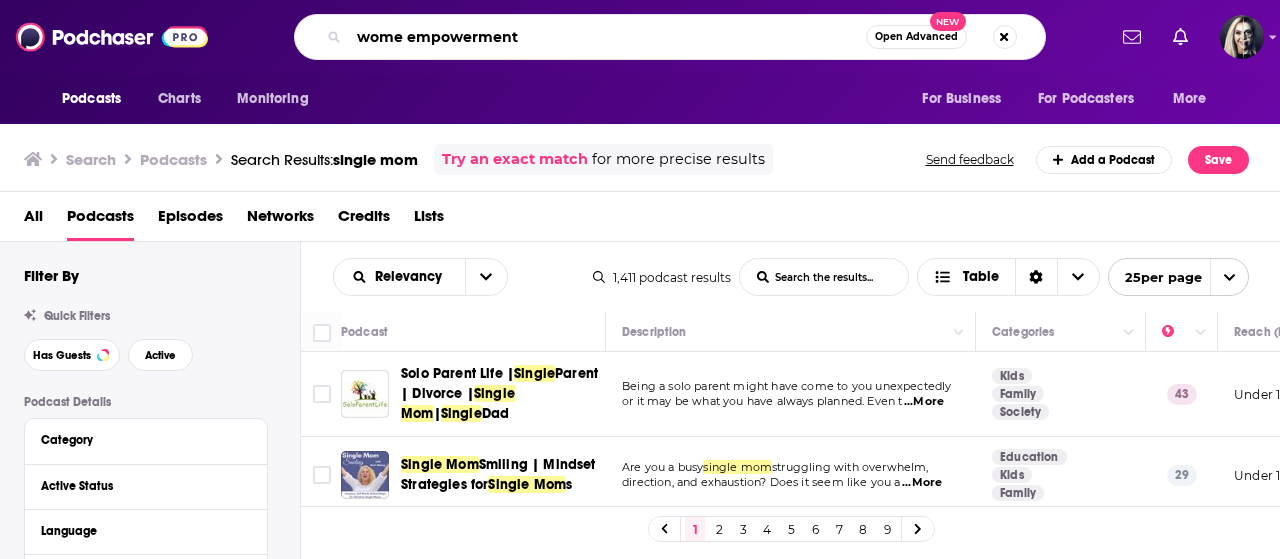 click on "wome empowerment" at bounding box center [607, 37] 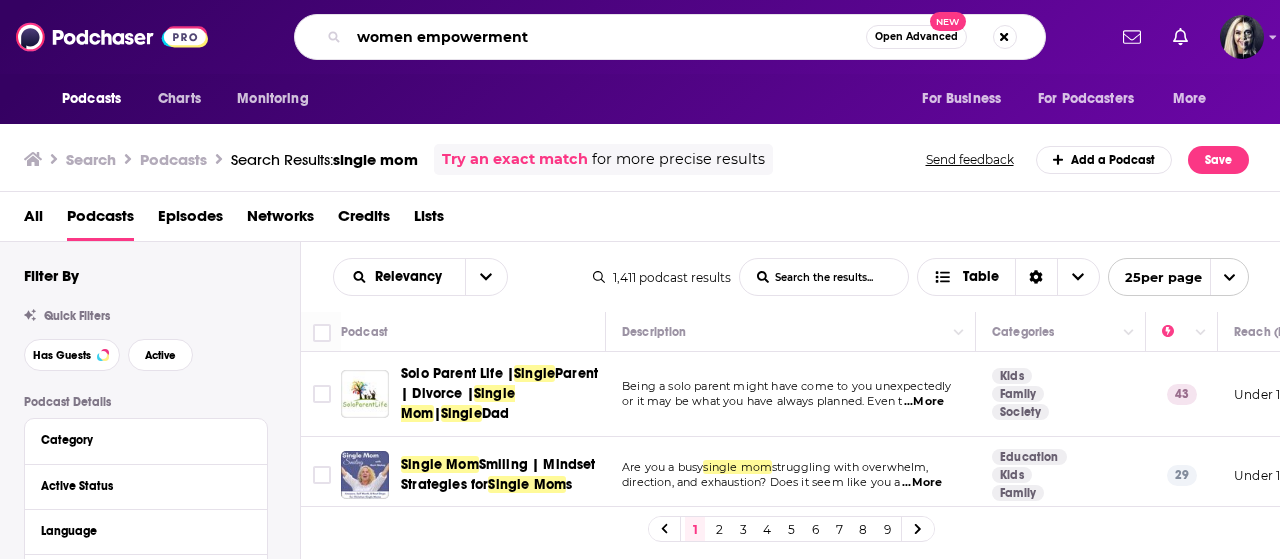 type on "women empowerment" 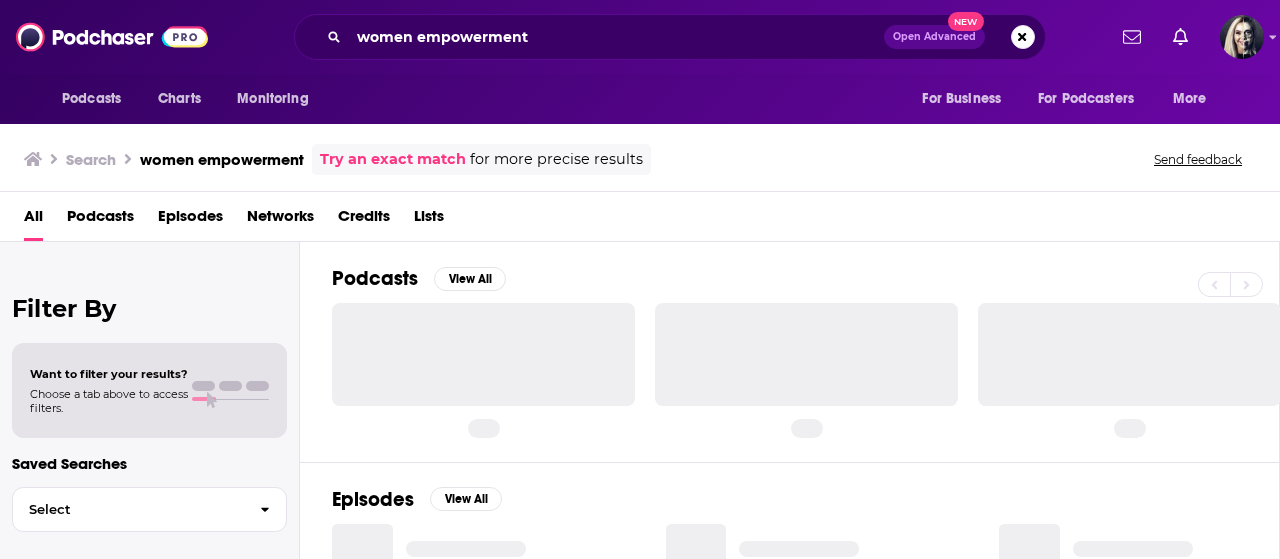 click on "Podcasts" at bounding box center [100, 220] 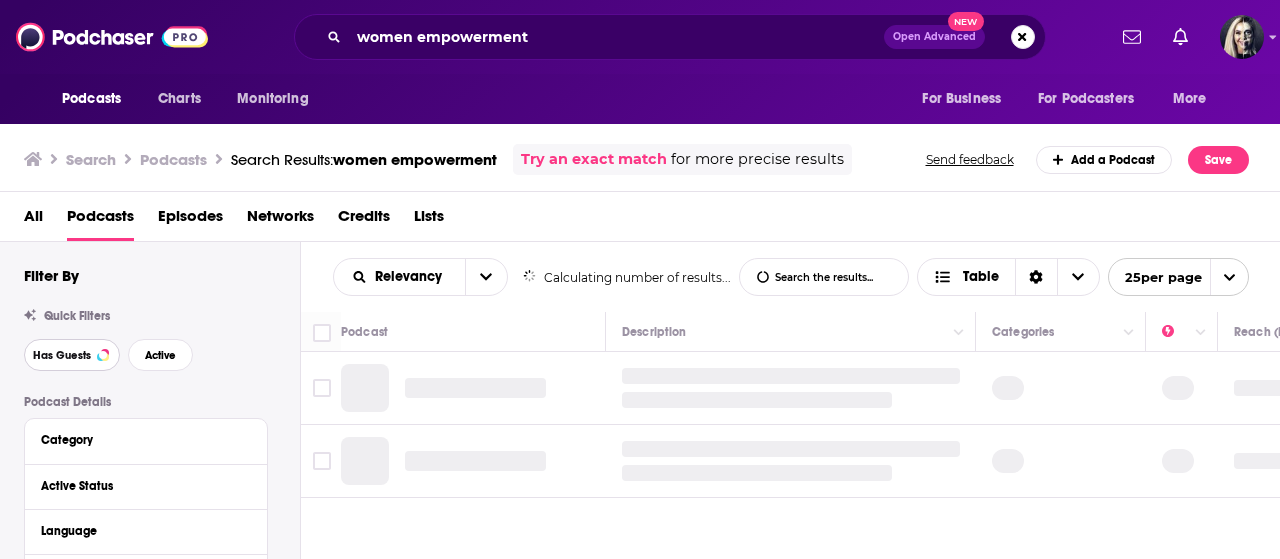 click on "Has Guests" at bounding box center [72, 355] 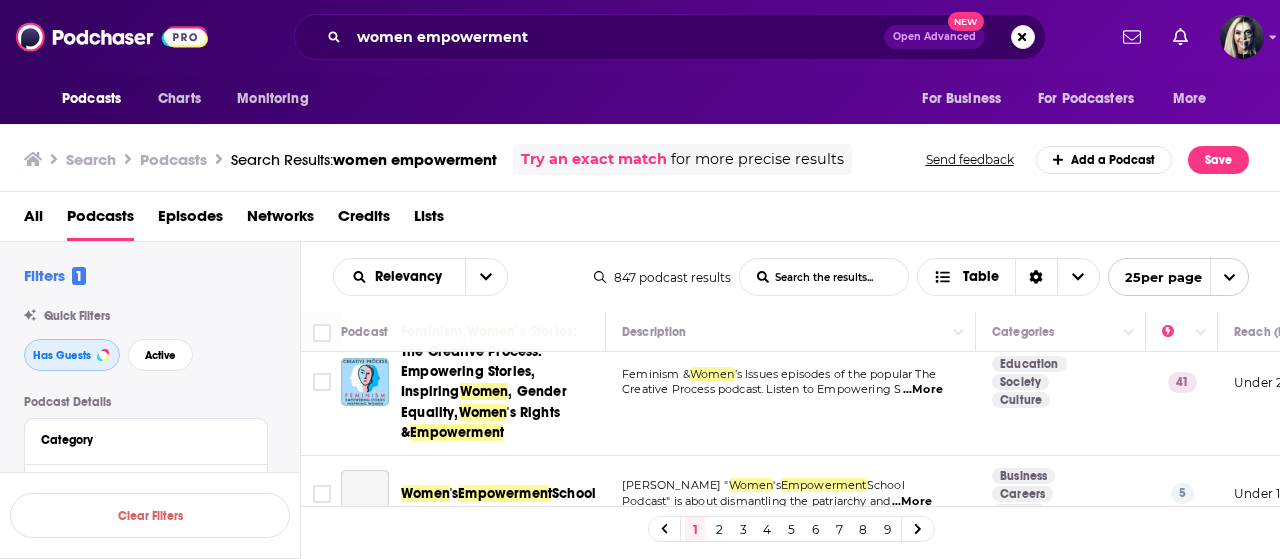 scroll, scrollTop: 120, scrollLeft: 0, axis: vertical 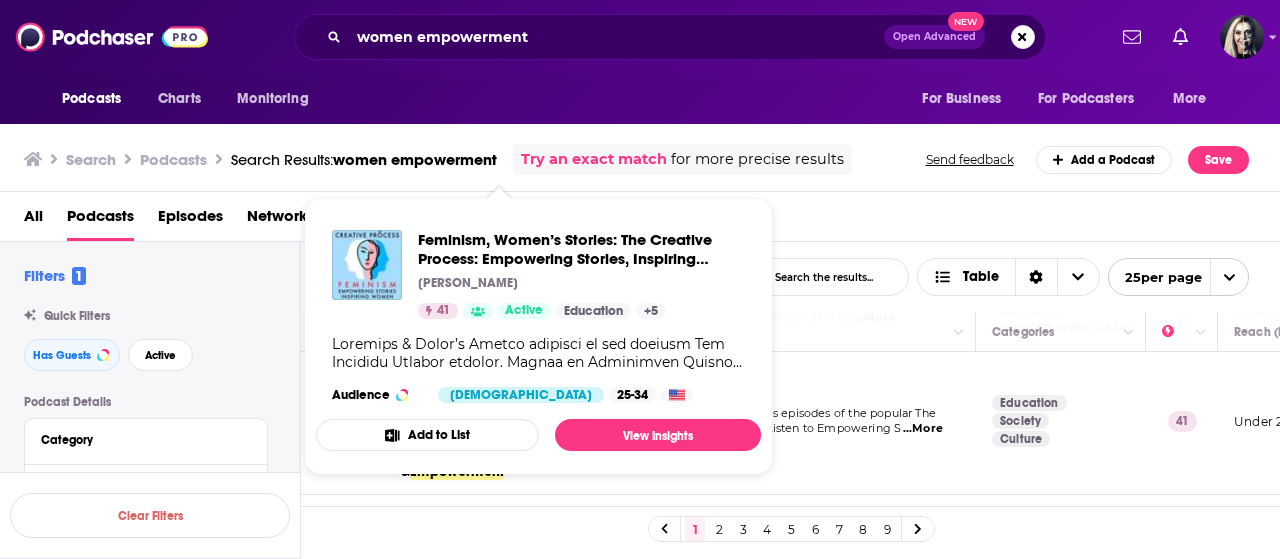 click on "Feminism, Women’s Stories: The Creative Process: Empowering Stories, Inspiring Women, Gender Equality, Women's Rights & Empowerment [PERSON_NAME] 41 Active Education + 5 Audience [DEMOGRAPHIC_DATA] 25-34" at bounding box center [538, 316] 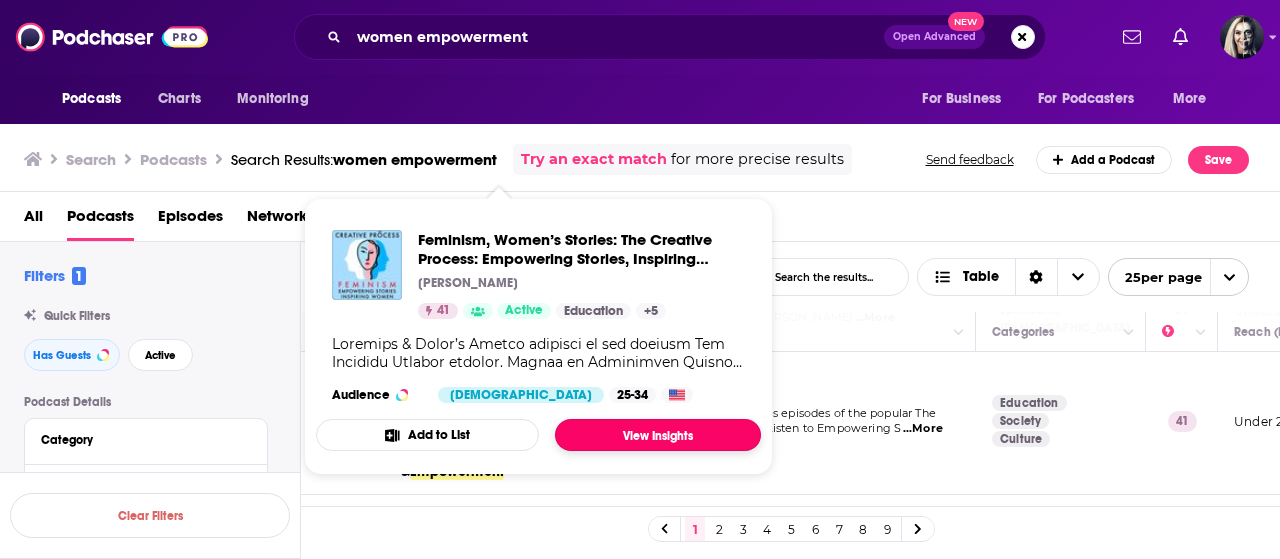 click on "View Insights" at bounding box center (658, 435) 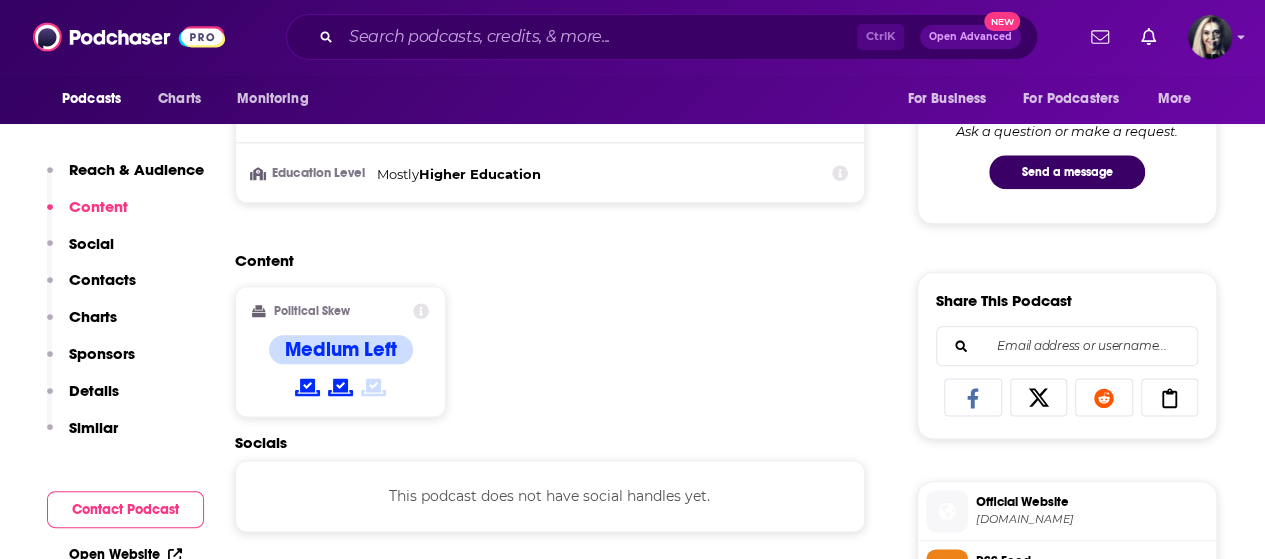 scroll, scrollTop: 1070, scrollLeft: 0, axis: vertical 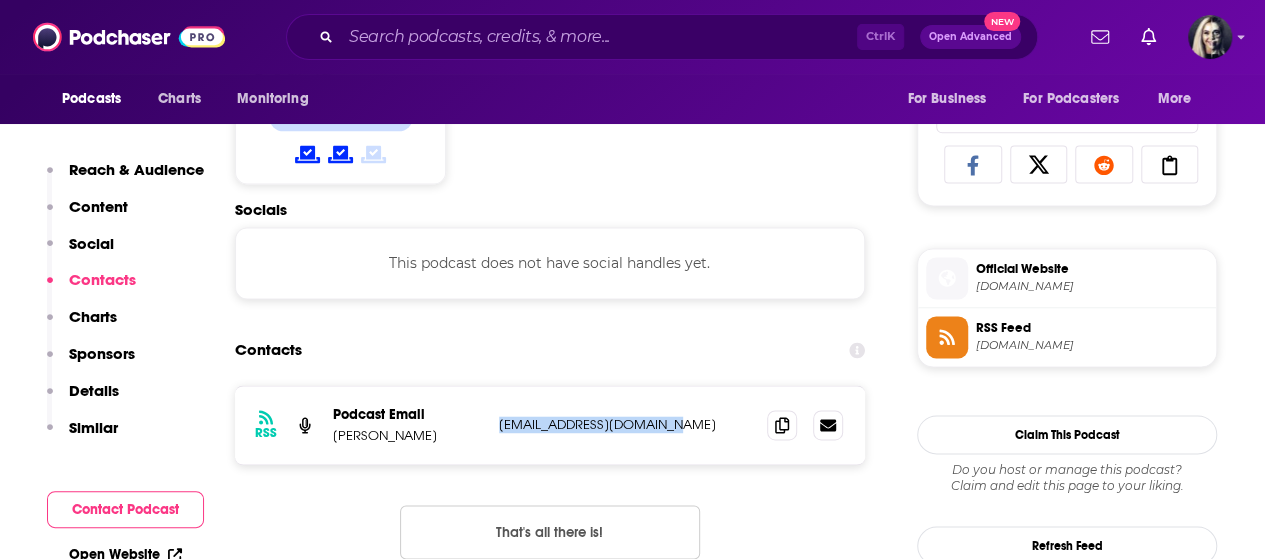 drag, startPoint x: 672, startPoint y: 424, endPoint x: 497, endPoint y: 429, distance: 175.07141 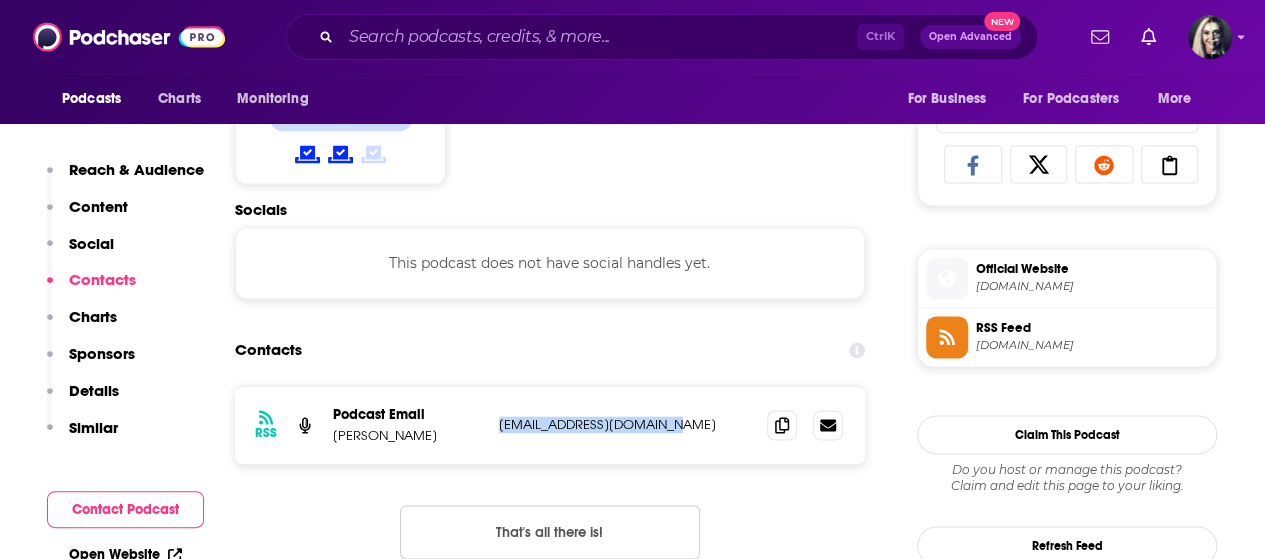 click on "RSS   Podcast Email [PERSON_NAME] [EMAIL_ADDRESS][DOMAIN_NAME] [EMAIL_ADDRESS][DOMAIN_NAME]" at bounding box center (550, 425) 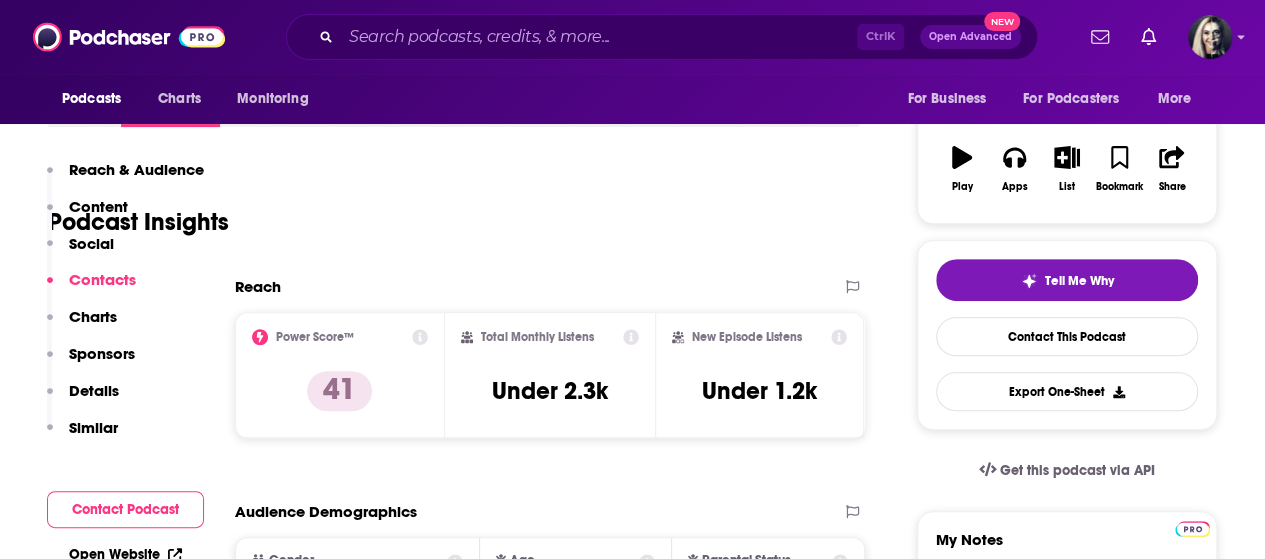 scroll, scrollTop: 0, scrollLeft: 0, axis: both 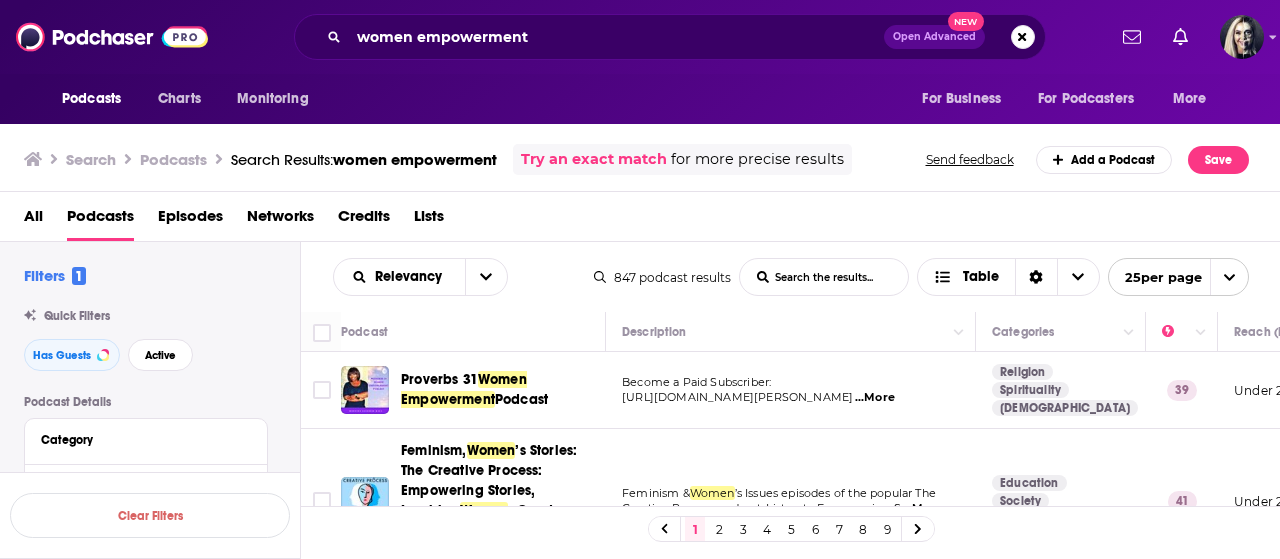 click on "Podcasts Charts Monitoring women empowerment Open Advanced New For Business For Podcasters More Podcasts Charts Monitoring For Business For Podcasters More Search Podcasts Search Results:   women empowerment Try an exact match for more precise results Send feedback Add a Podcast Save All Podcasts Episodes Networks Credits Lists Filters 1 Quick Filters Has Guests Active Podcast Details Category Active Status Language Has Guests Has guests  Brand Safety & Suitability Political Skew Beta Show More Audience & Reach Power Score™ Reach (Monthly) Reach (Episode Average) Gender Age Income Show More Saved Searches Select Clear Filters Relevancy List Search Input Search the results... Table 847   podcast   results List Search Input Search the results... Table 25  per page Podcast Description Categories Reach (Monthly) Reach (Episode) Top Country Proverbs 31  Women Empowerment  Podcast Become a Paid Subscriber: [URL][DOMAIN_NAME][PERSON_NAME]  ...More Religion Spirituality [DEMOGRAPHIC_DATA] 39 Under 2.9k" at bounding box center [640, 279] 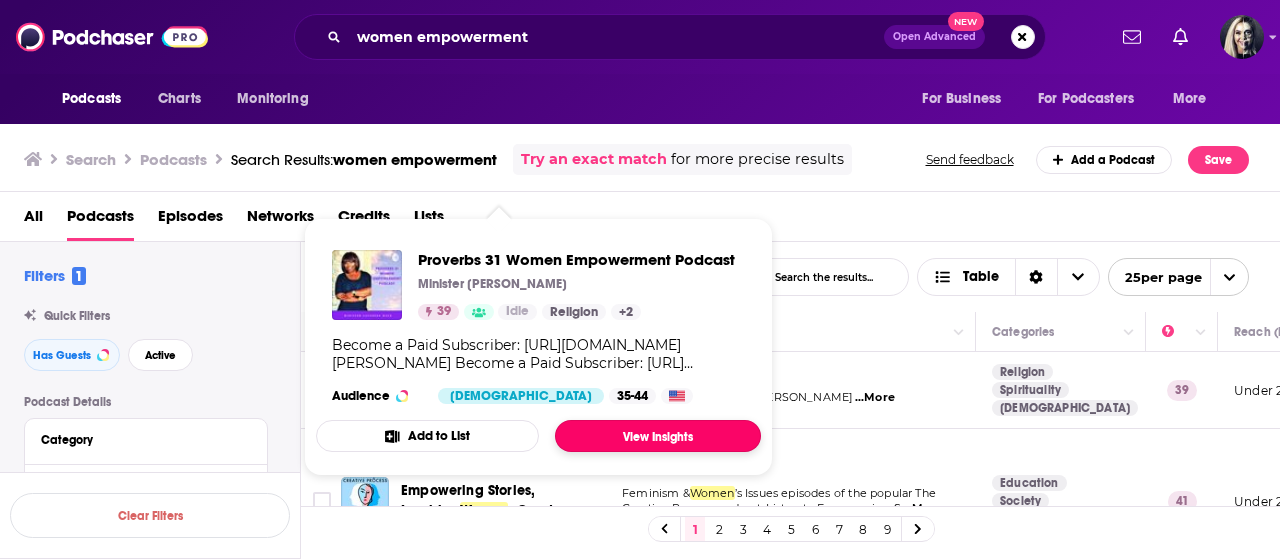 click on "View Insights" at bounding box center [658, 436] 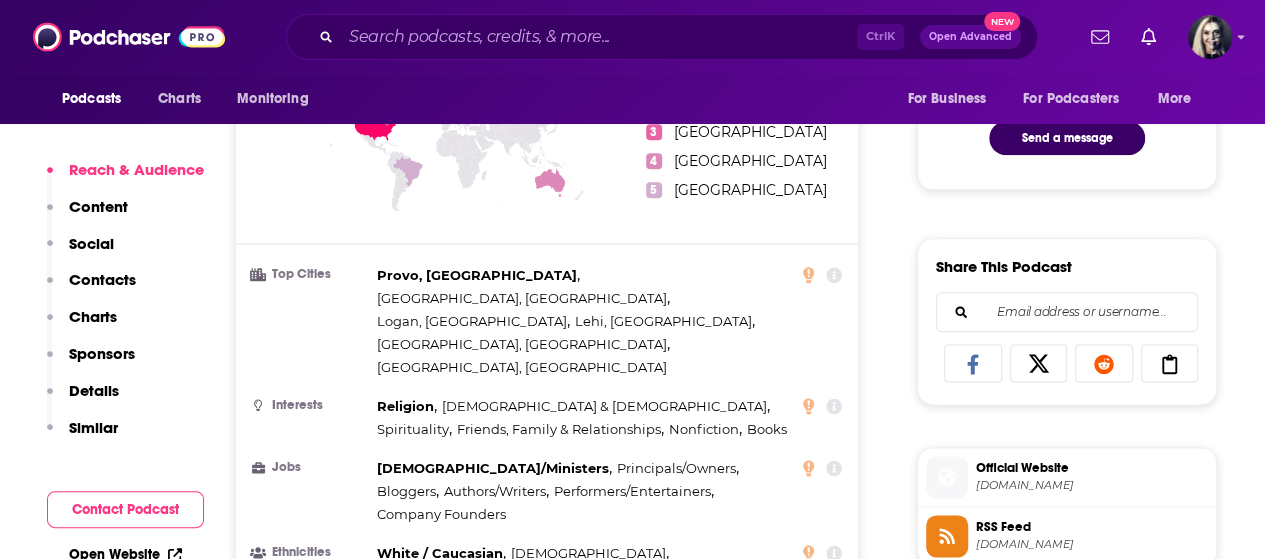 scroll, scrollTop: 1142, scrollLeft: 0, axis: vertical 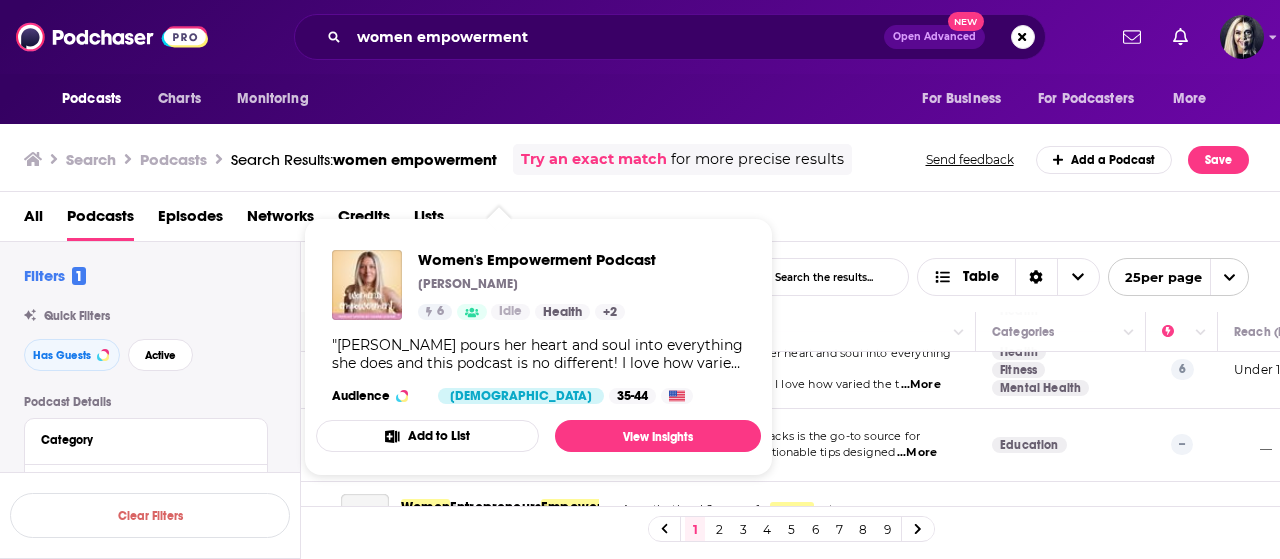 click on ""[PERSON_NAME] pours her heart and soul into everything she does and this podcast is no different! I love how varied the topics are and she's always such a great source of information. I find her way of explaining things so easy to digest too. The guests are also so knowledgeable and love that she does a mix of solo episodes and guest interviews!"
Welcome to the Women's Empowerment Podcast, a weekly show diving deep into topics of Health, Wealth, and Happiness.
Learn tangible tools, and take inspired action towards building your dream life and embodying the best version of you [DATE].
If you're a woman who is making an impact and ready to level-up, tune into the weekly episodes with host and Healthy Habit Mentor [PERSON_NAME].
Let's connect on Instagram [URL][DOMAIN_NAME]
Watch the show on YouTube [URL][DOMAIN_NAME]" at bounding box center [538, 354] 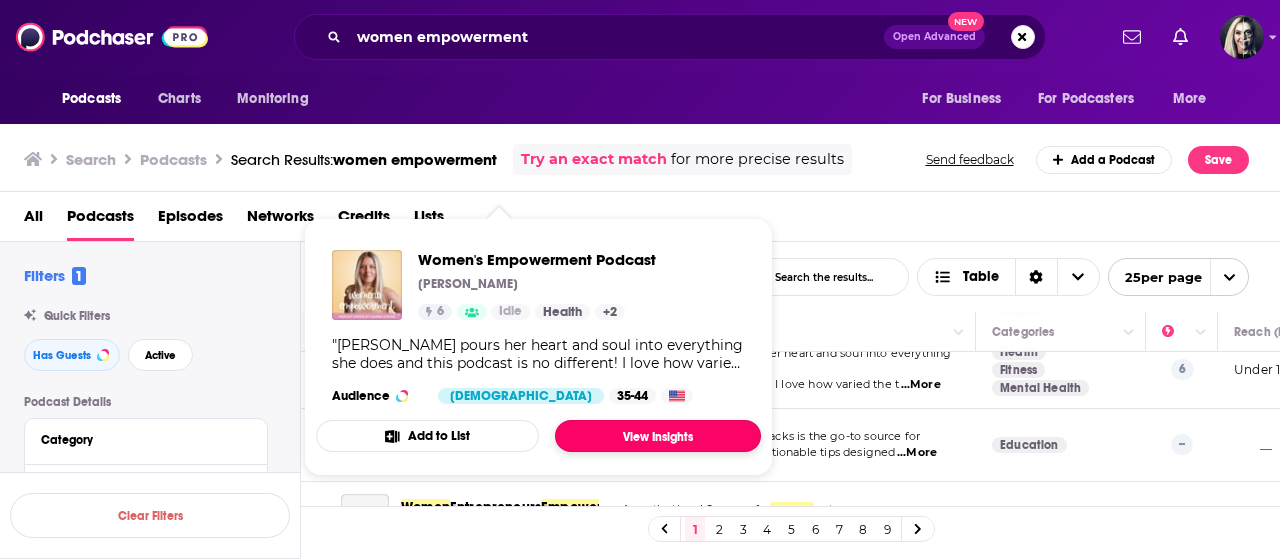 click on "View Insights" at bounding box center [658, 436] 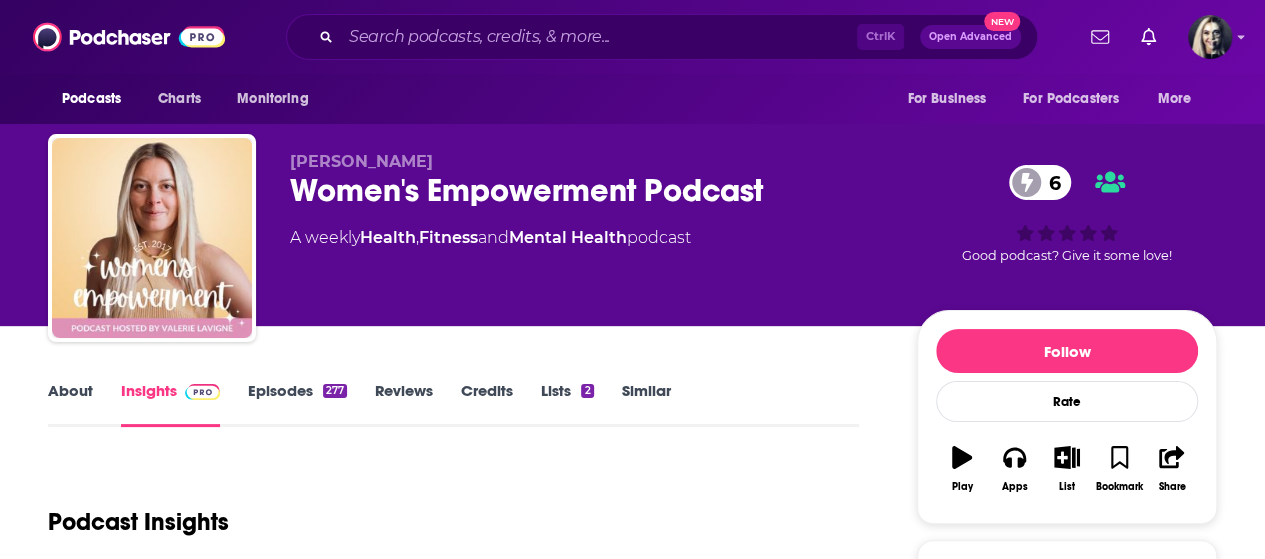 click on "About Insights Episodes 277 Reviews Credits Lists 2 Similar Podcast Insights Reach & Audience Content Social Contacts Charts Sponsors Details Similar Contact Podcast Open Website  Podcast may be on a hiatus or finished Reach Power Score™ 6 Total Monthly Listens Under 1.1k New Episode Listens Under 1.2k Export One-Sheet Audience Demographics Gender [DEMOGRAPHIC_DATA] Age [DEMOGRAPHIC_DATA] yo Income $ $ $ $ $ Parental Status Mixed Countries 1 [GEOGRAPHIC_DATA] 2 [GEOGRAPHIC_DATA] 3 [GEOGRAPHIC_DATA] 4 [GEOGRAPHIC_DATA] 5 [GEOGRAPHIC_DATA] Top Cities [GEOGRAPHIC_DATA], [GEOGRAPHIC_DATA] , [GEOGRAPHIC_DATA] , [GEOGRAPHIC_DATA] , [GEOGRAPHIC_DATA], [GEOGRAPHIC_DATA] , [GEOGRAPHIC_DATA] , [GEOGRAPHIC_DATA] Interests Friends, Family & Relationships , Toys, Children & Baby , Restaurants, Food & Grocery , Fitness & Yoga , Healthy Lifestyle , Wedding Jobs Principals/Owners , Bloggers , Social Media Specialists , Marketing Coordinators , Authors/Writers , Company Founders Ethnicities White / Caucasian , [DEMOGRAPHIC_DATA] , [DEMOGRAPHIC_DATA] , [DEMOGRAPHIC_DATA] Show More Content Political Skew Neutral/Mixed Socials This podcast does not have social handles yet. Contacts   RSS   Beta" at bounding box center (453, 5414) 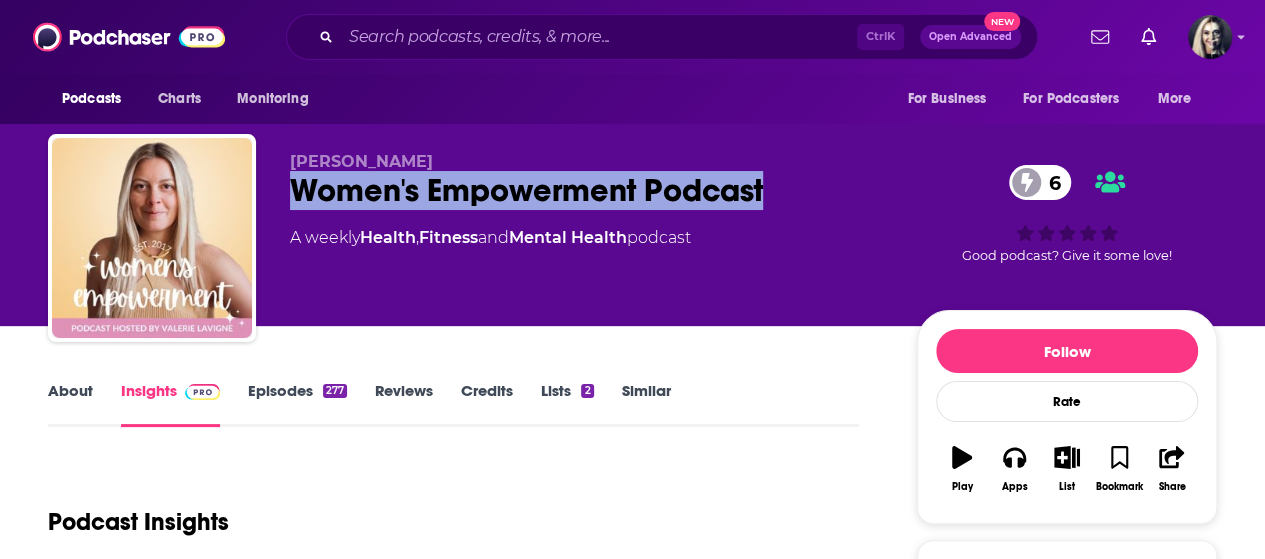 drag, startPoint x: 779, startPoint y: 181, endPoint x: 290, endPoint y: 183, distance: 489.0041 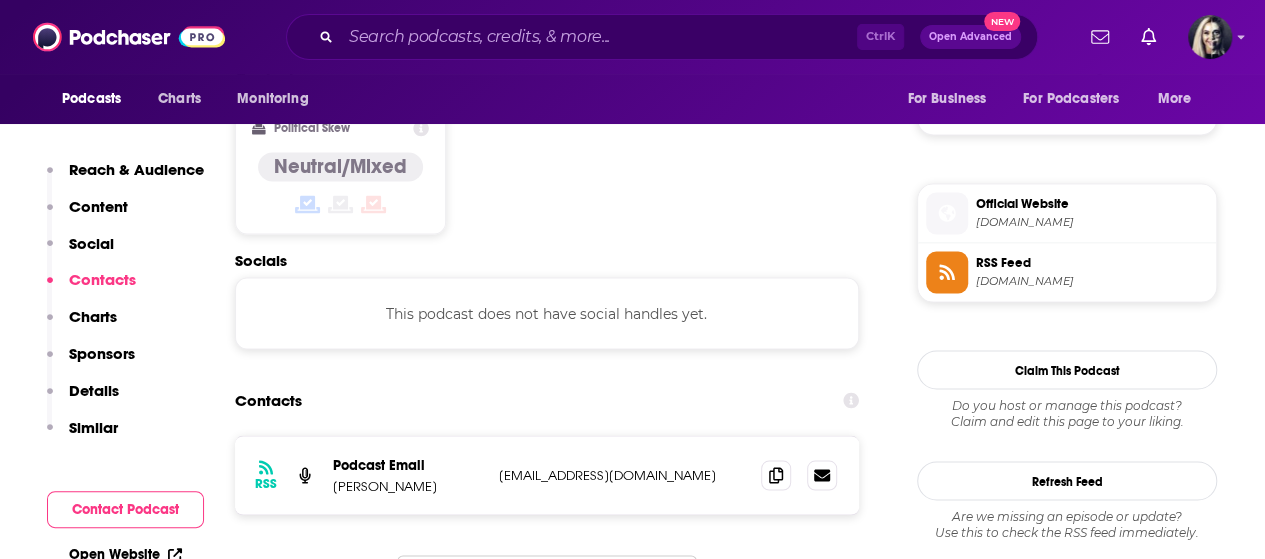 scroll, scrollTop: 1748, scrollLeft: 0, axis: vertical 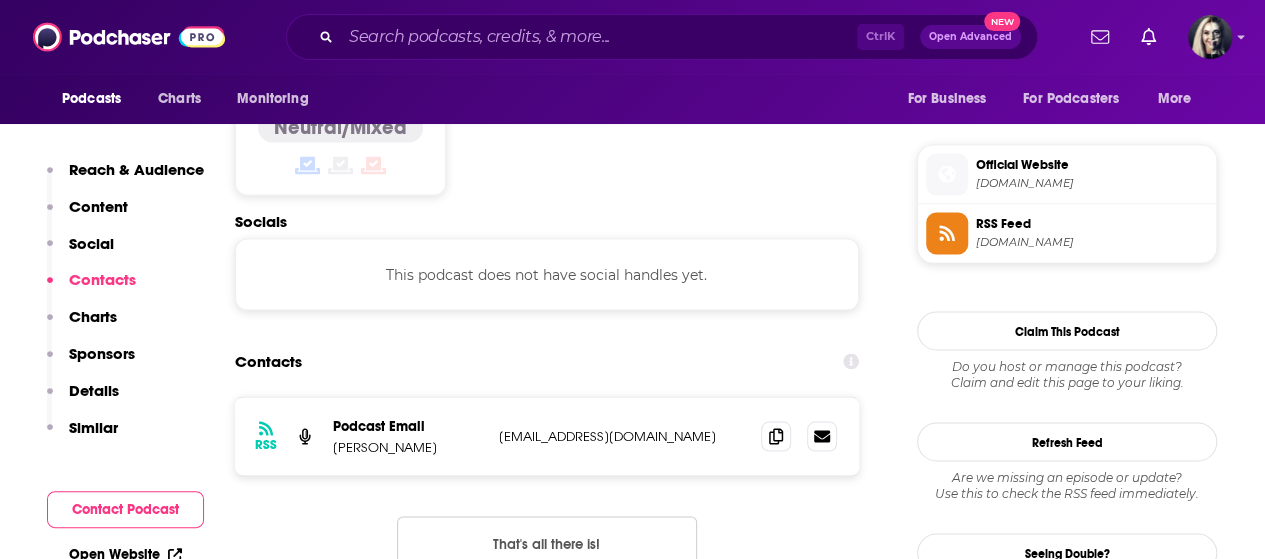 click on "[EMAIL_ADDRESS][DOMAIN_NAME]" at bounding box center [622, 435] 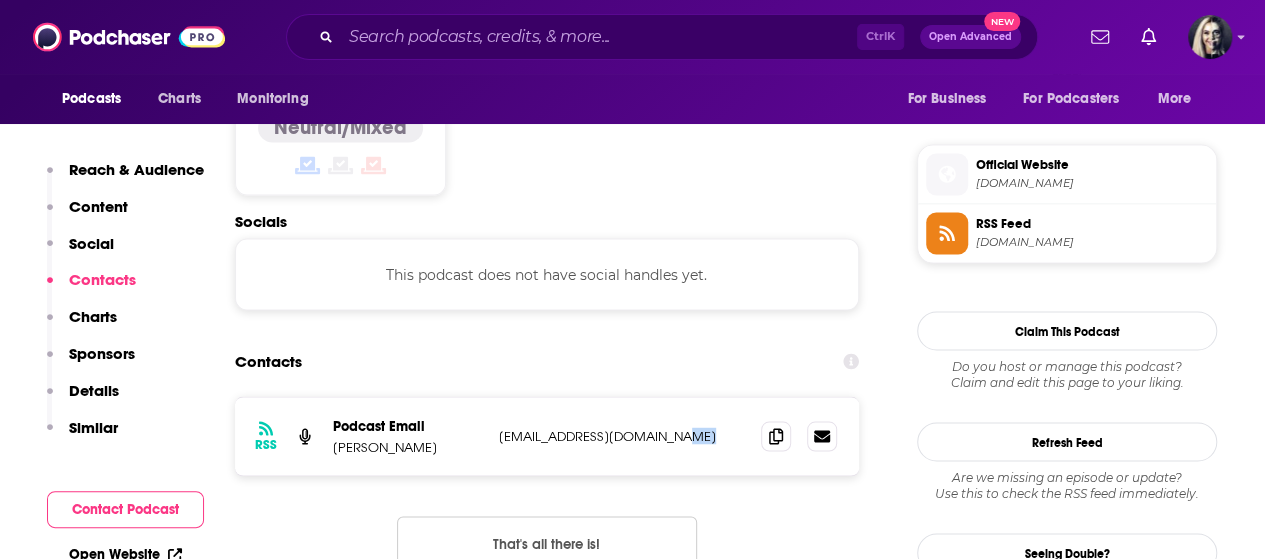 click on "[EMAIL_ADDRESS][DOMAIN_NAME]" at bounding box center (622, 435) 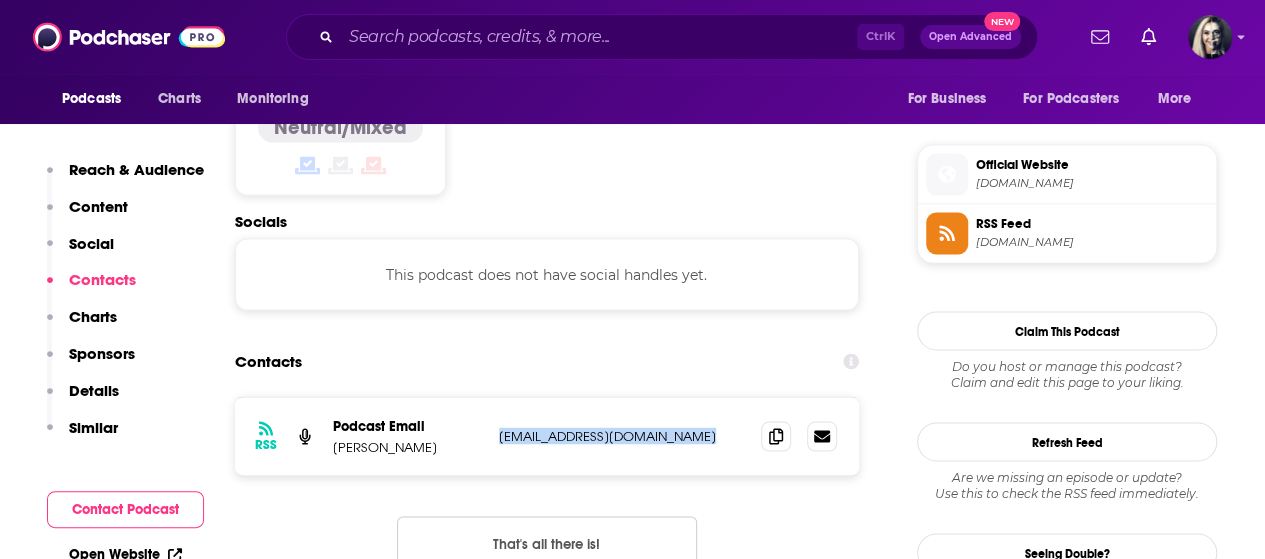 click on "[EMAIL_ADDRESS][DOMAIN_NAME]" at bounding box center [622, 435] 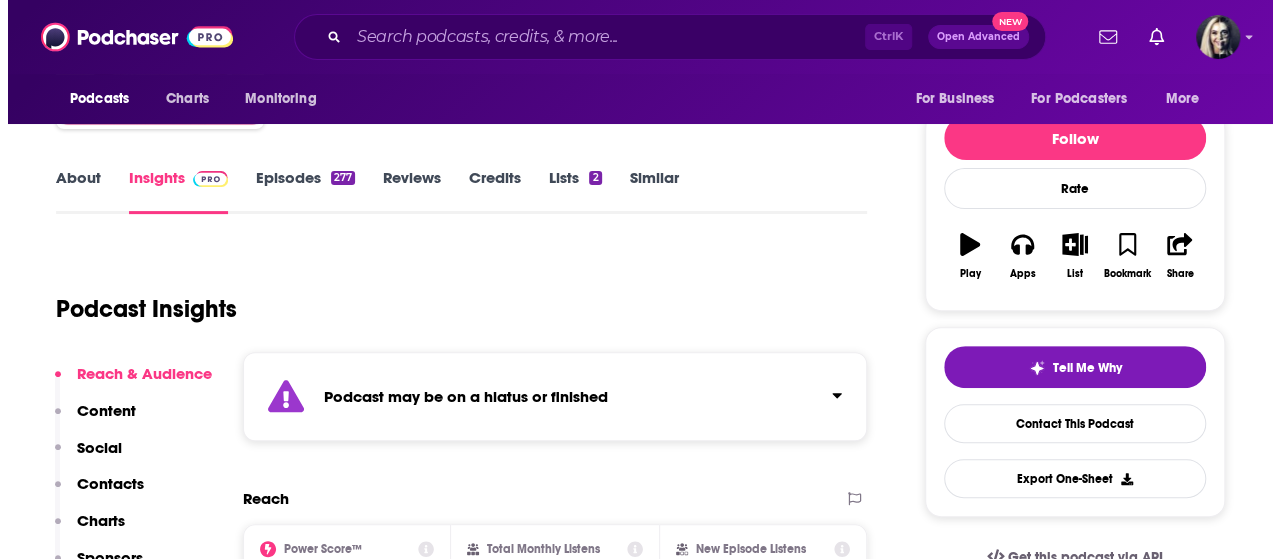 scroll, scrollTop: 0, scrollLeft: 0, axis: both 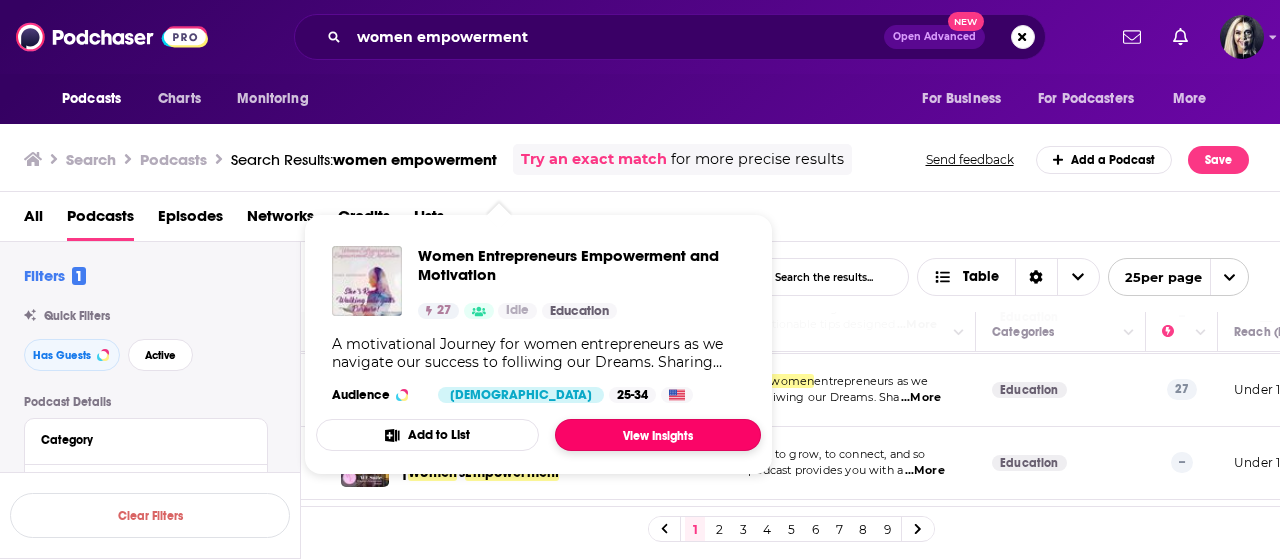 click on "View Insights" at bounding box center (658, 435) 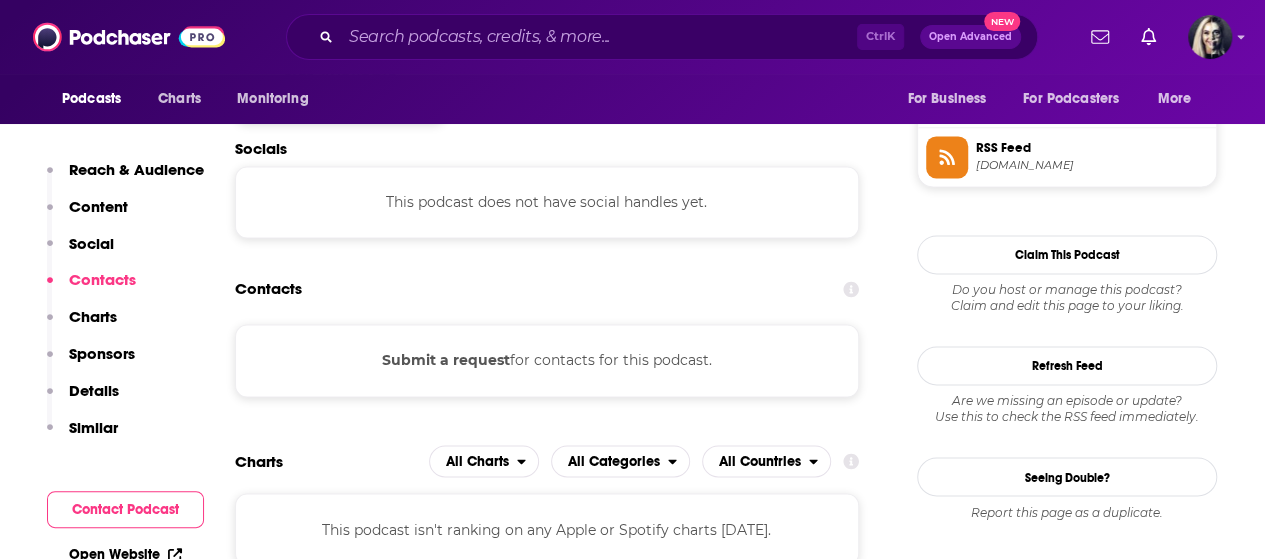 scroll, scrollTop: 1476, scrollLeft: 0, axis: vertical 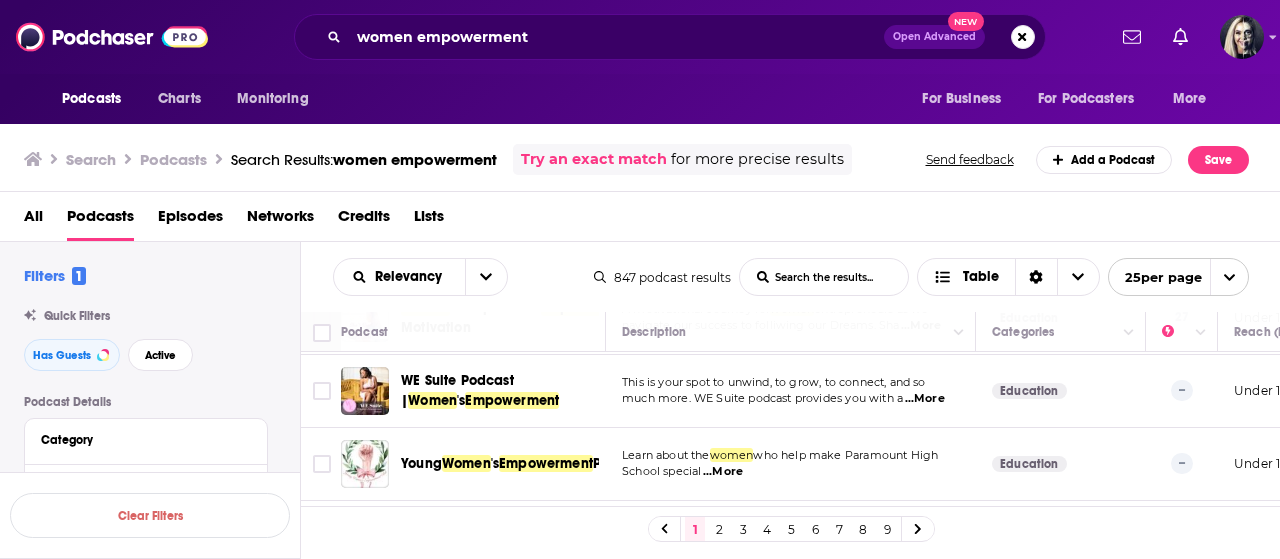 click on "Empowerment" at bounding box center [512, 400] 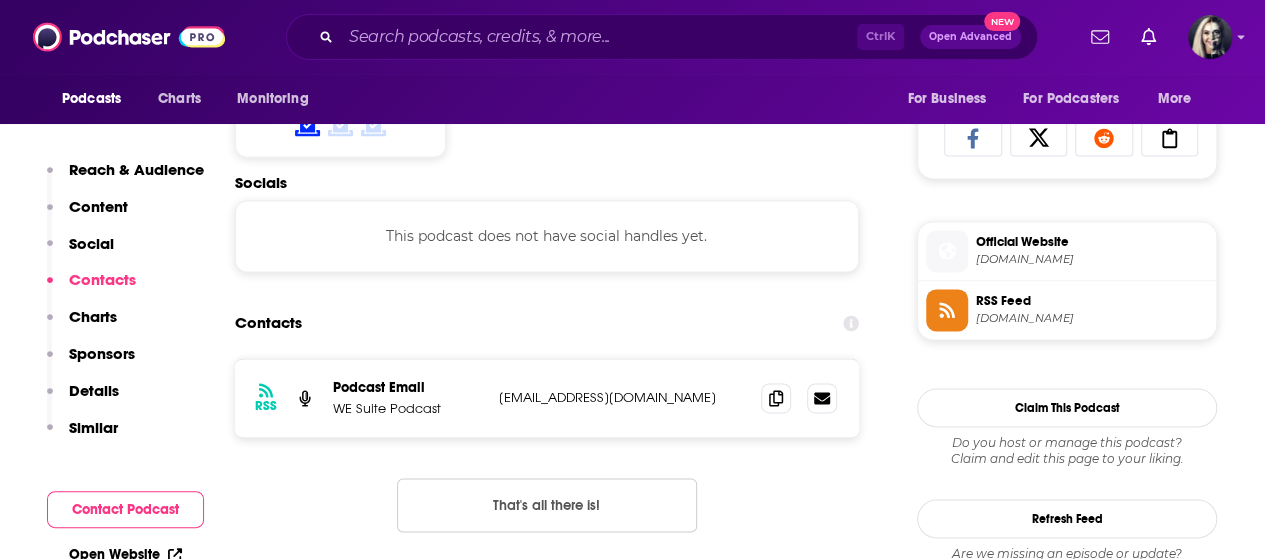 scroll, scrollTop: 1337, scrollLeft: 0, axis: vertical 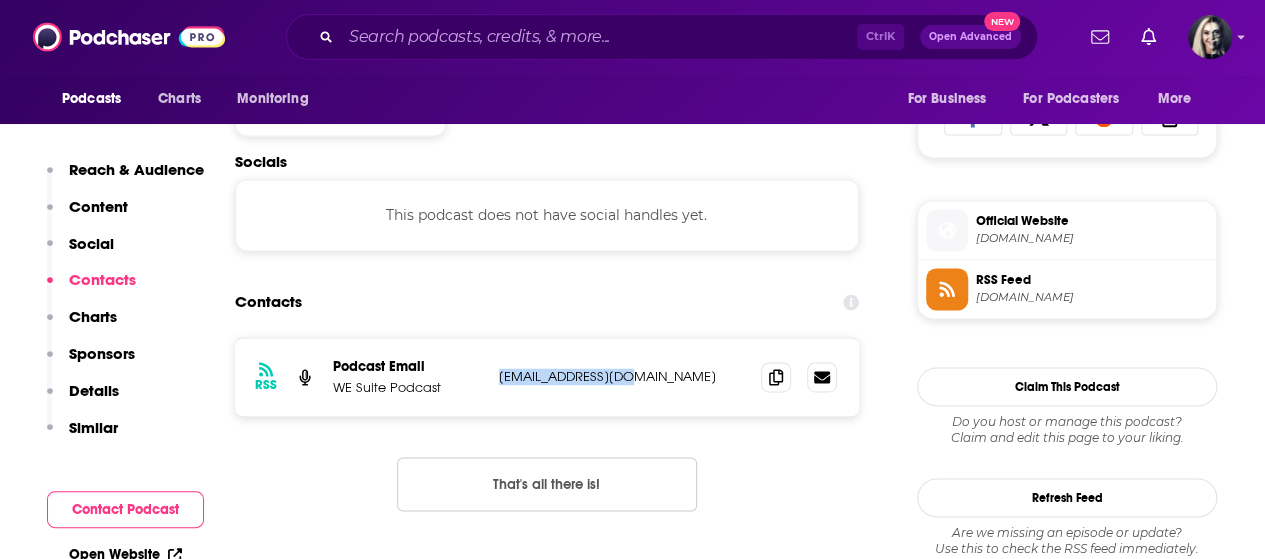 drag, startPoint x: 670, startPoint y: 367, endPoint x: 498, endPoint y: 379, distance: 172.41809 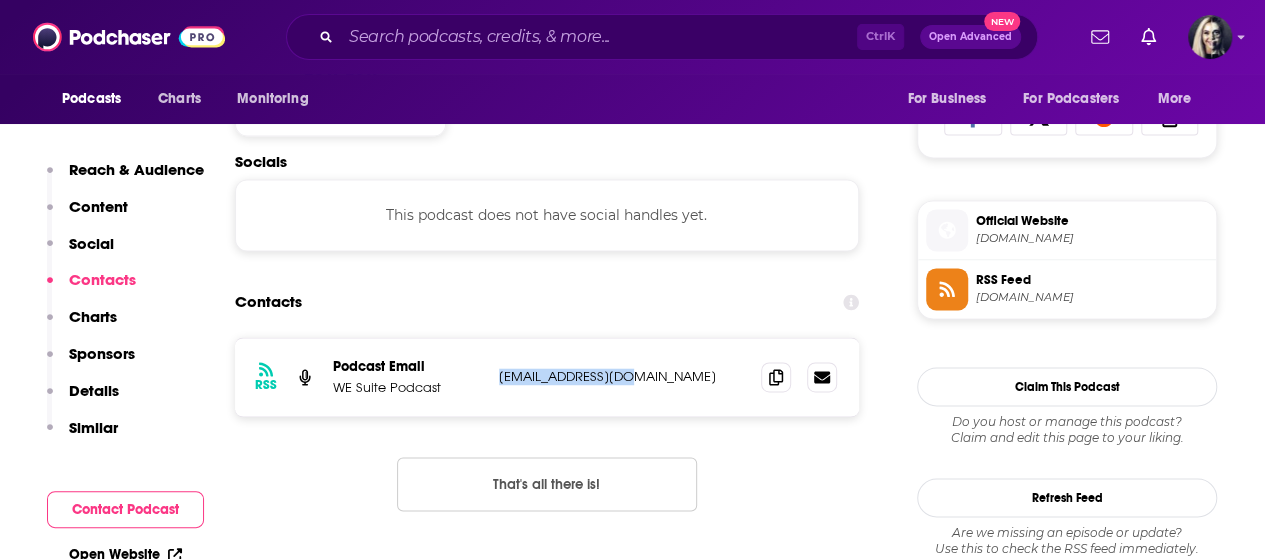 click on "[EMAIL_ADDRESS][DOMAIN_NAME]" at bounding box center (622, 376) 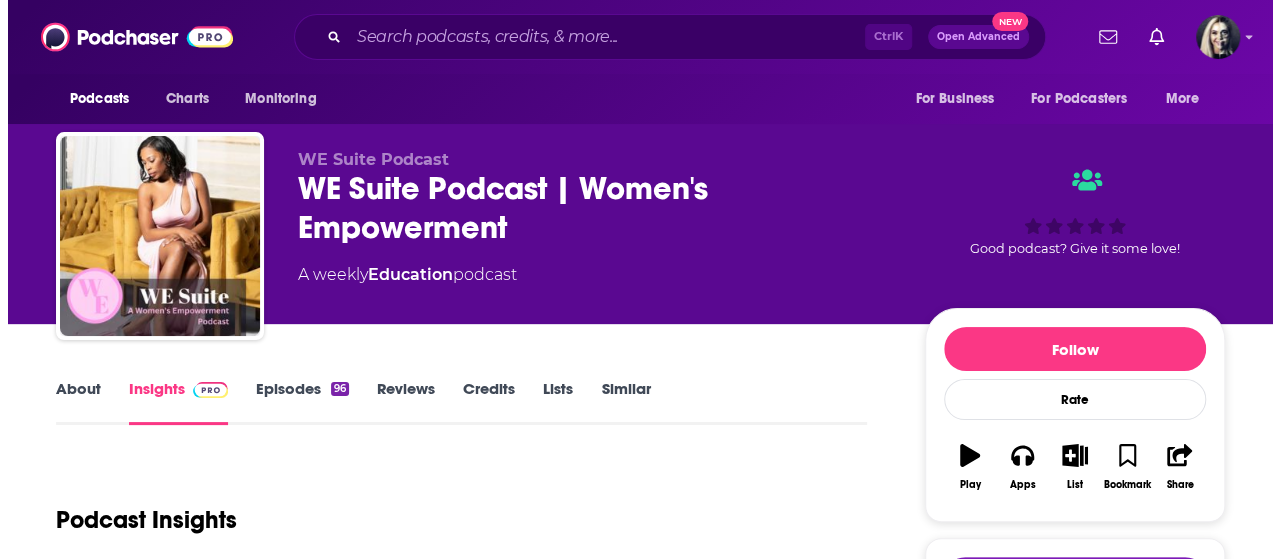 scroll, scrollTop: 0, scrollLeft: 0, axis: both 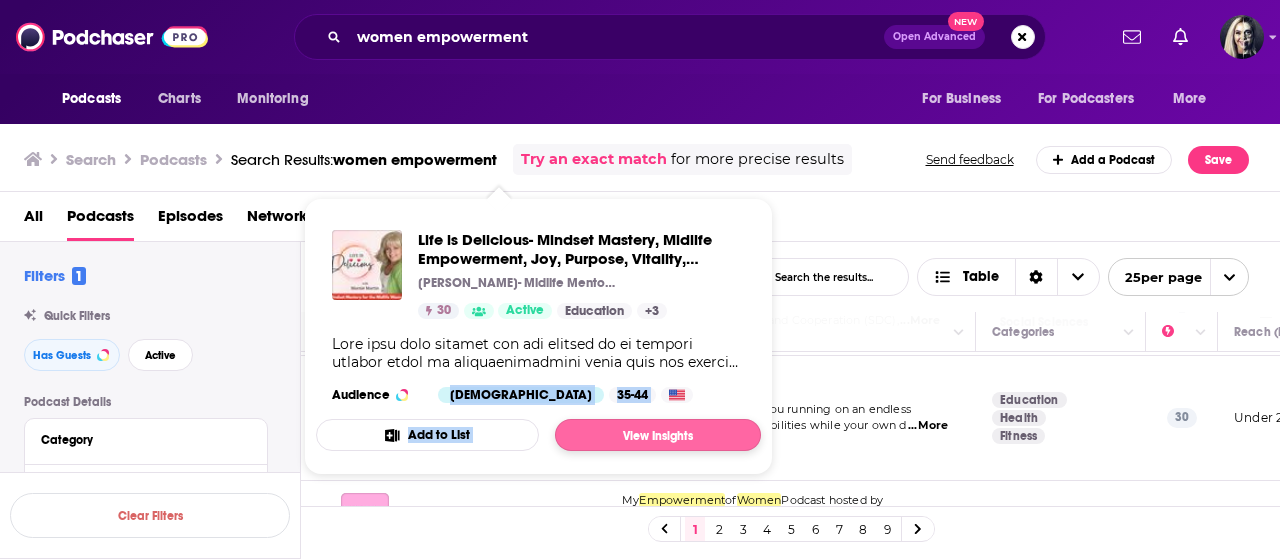 drag, startPoint x: 432, startPoint y: 391, endPoint x: 623, endPoint y: 435, distance: 196.00255 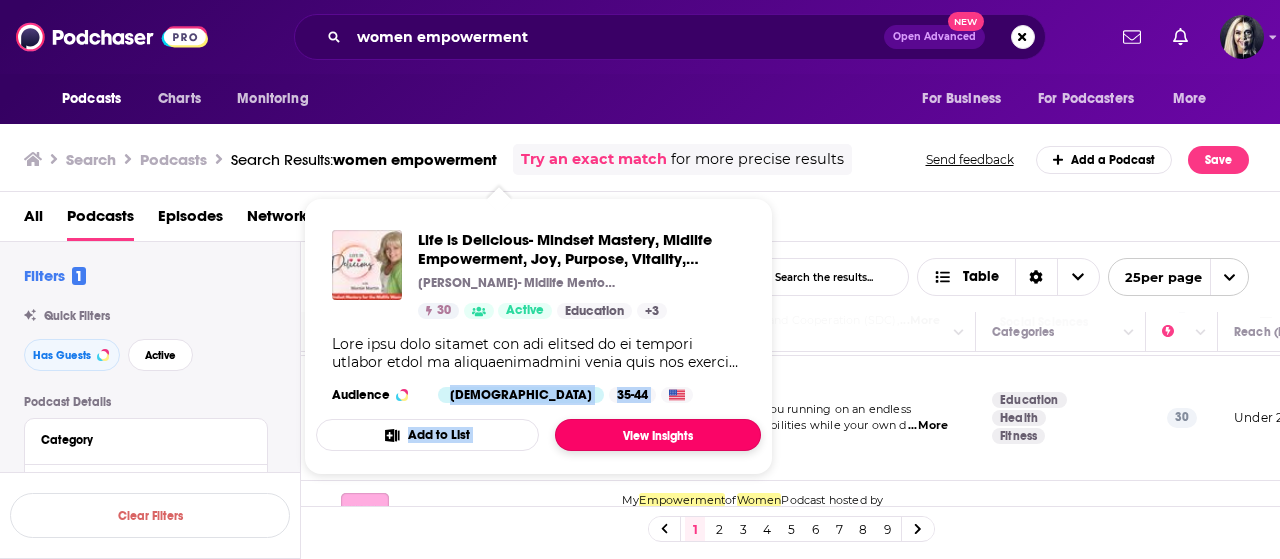 click on "View Insights" at bounding box center (658, 435) 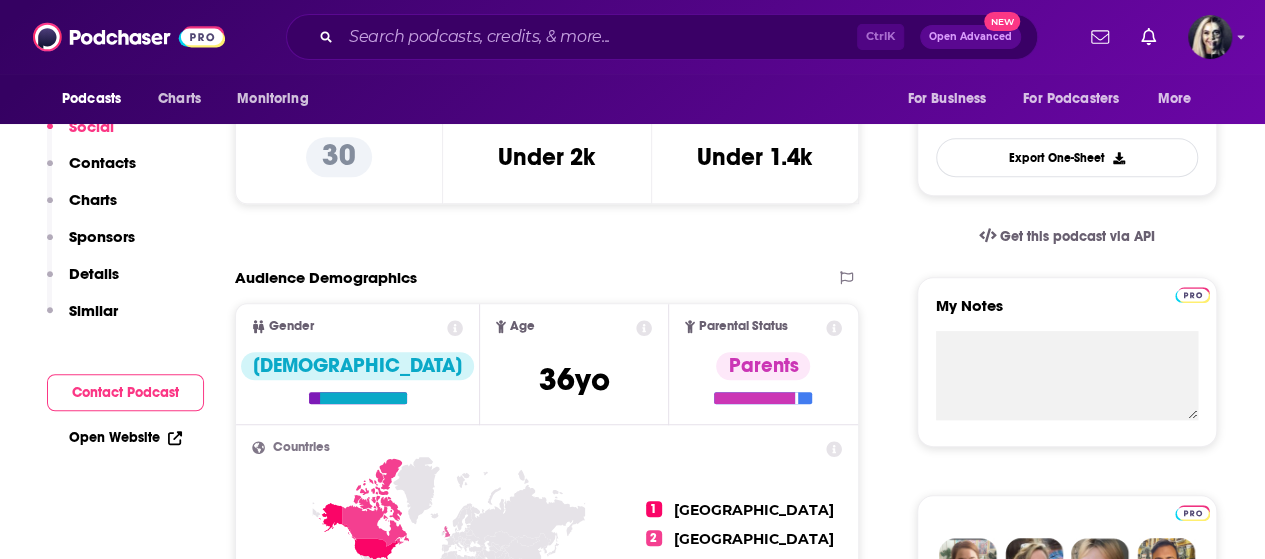 scroll, scrollTop: 0, scrollLeft: 0, axis: both 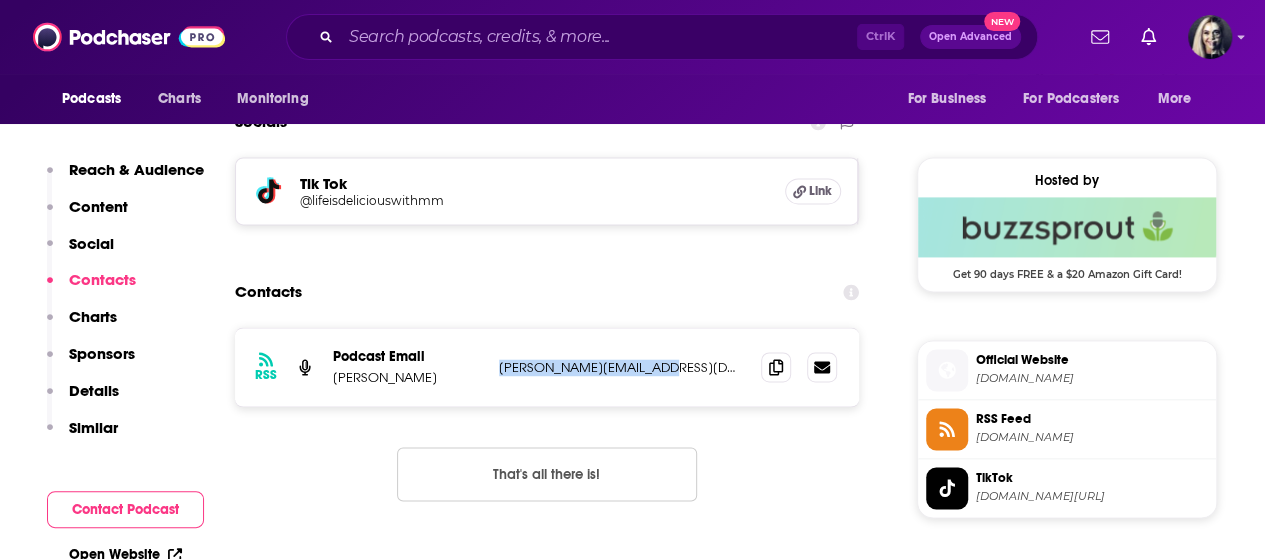 drag, startPoint x: 698, startPoint y: 375, endPoint x: 503, endPoint y: 376, distance: 195.00256 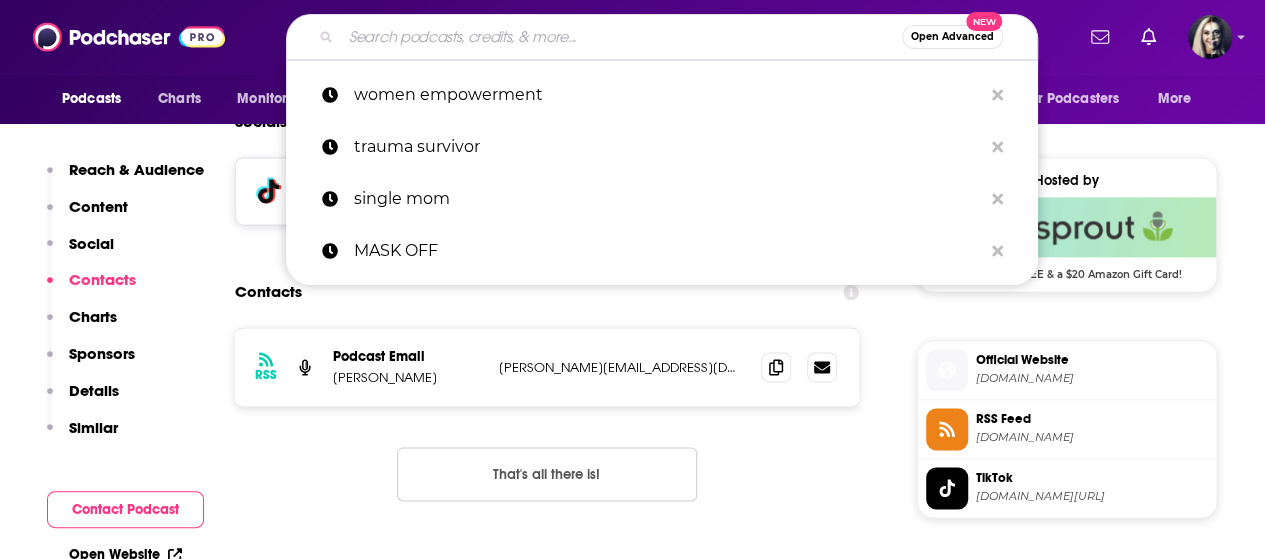 click at bounding box center (621, 37) 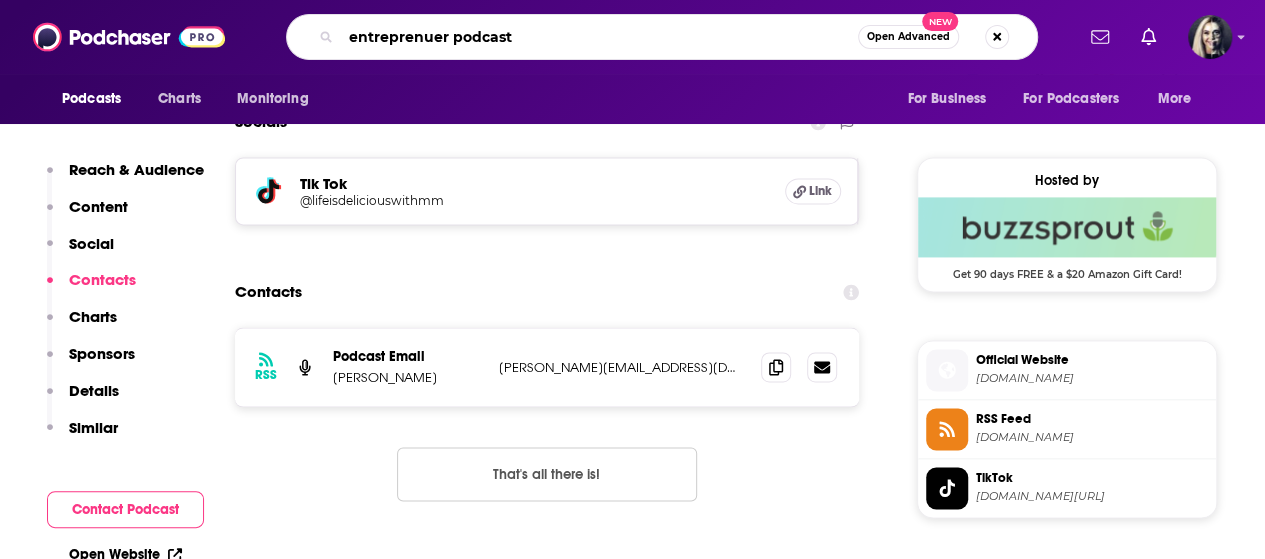 type on "entreprenuer podcasts" 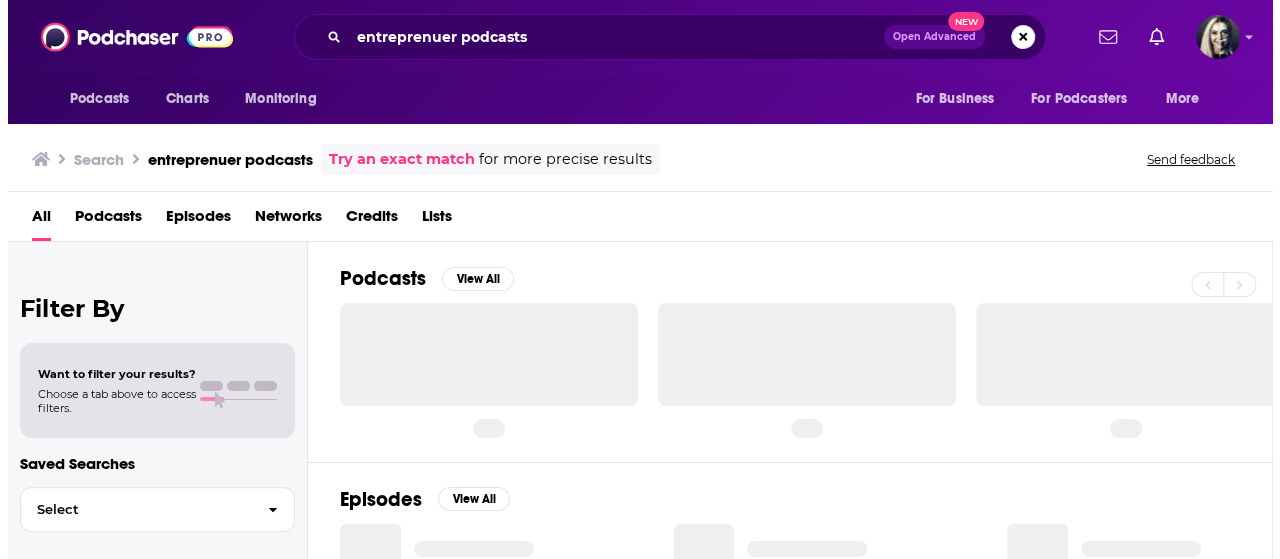 scroll, scrollTop: 0, scrollLeft: 0, axis: both 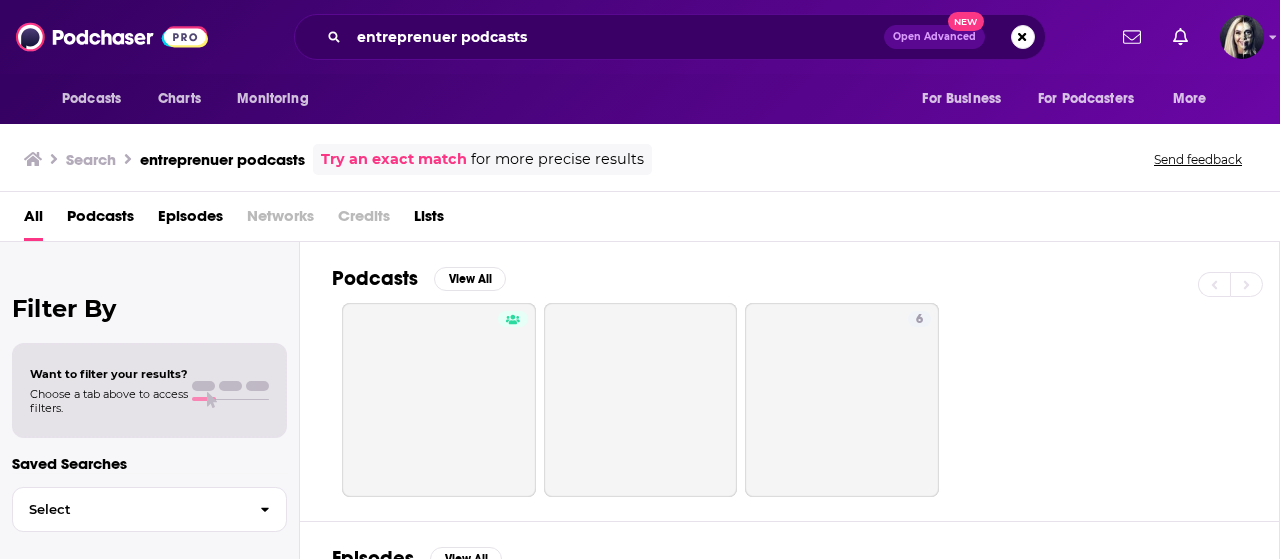 click on "Podcasts" at bounding box center (100, 220) 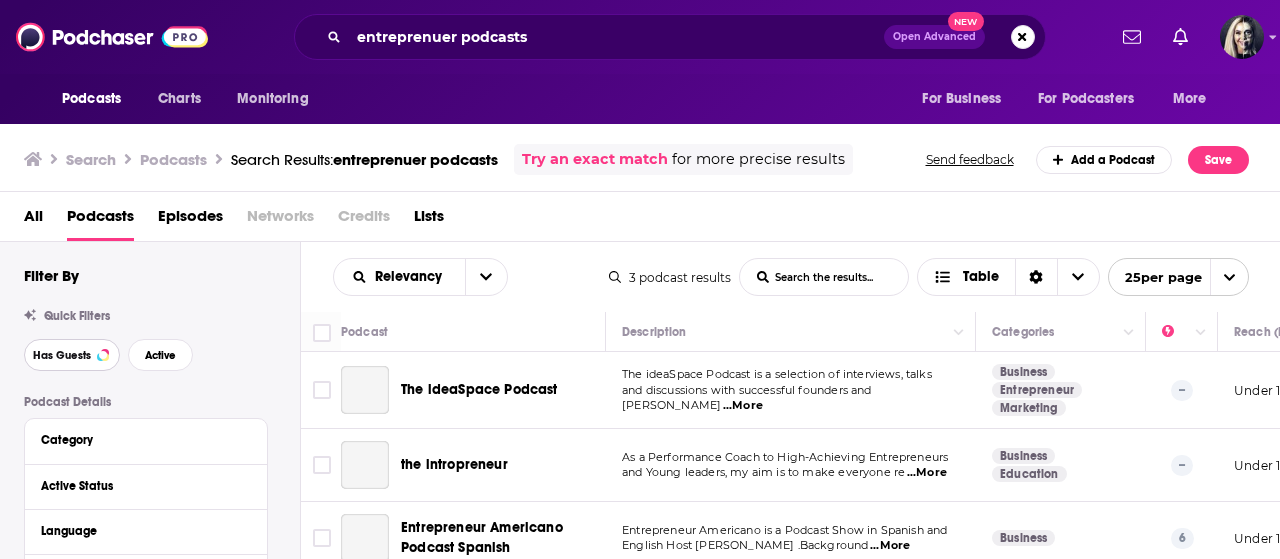 click on "Has Guests" at bounding box center (62, 355) 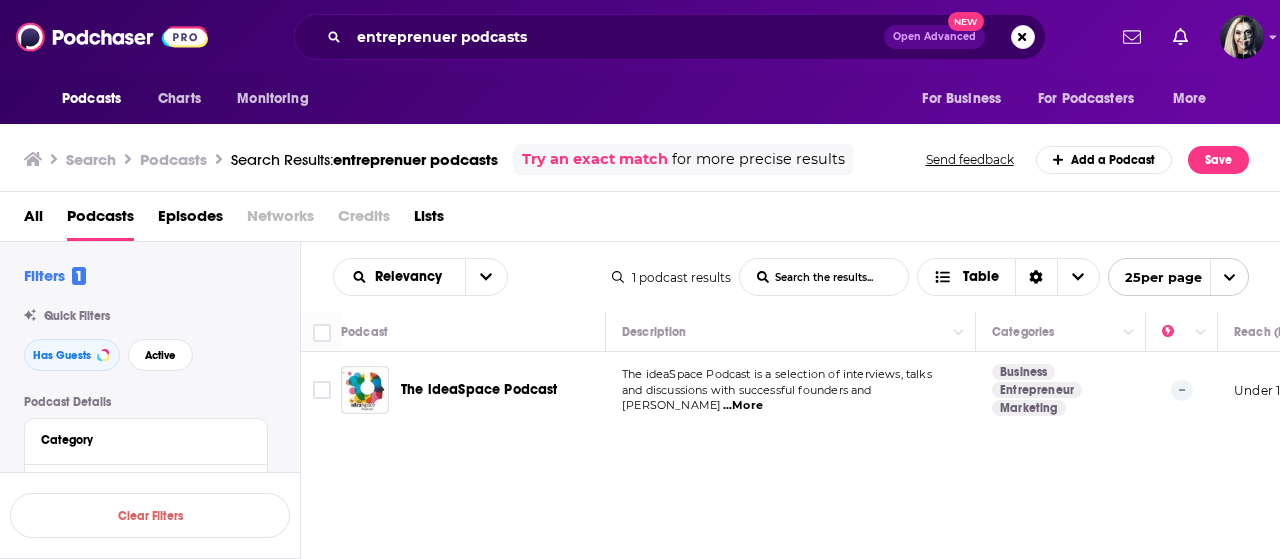 click on "Relevancy List Search Input Search the results... Table 1   podcast   results List Search Input Search the results... Table 25  per page" at bounding box center [791, 277] 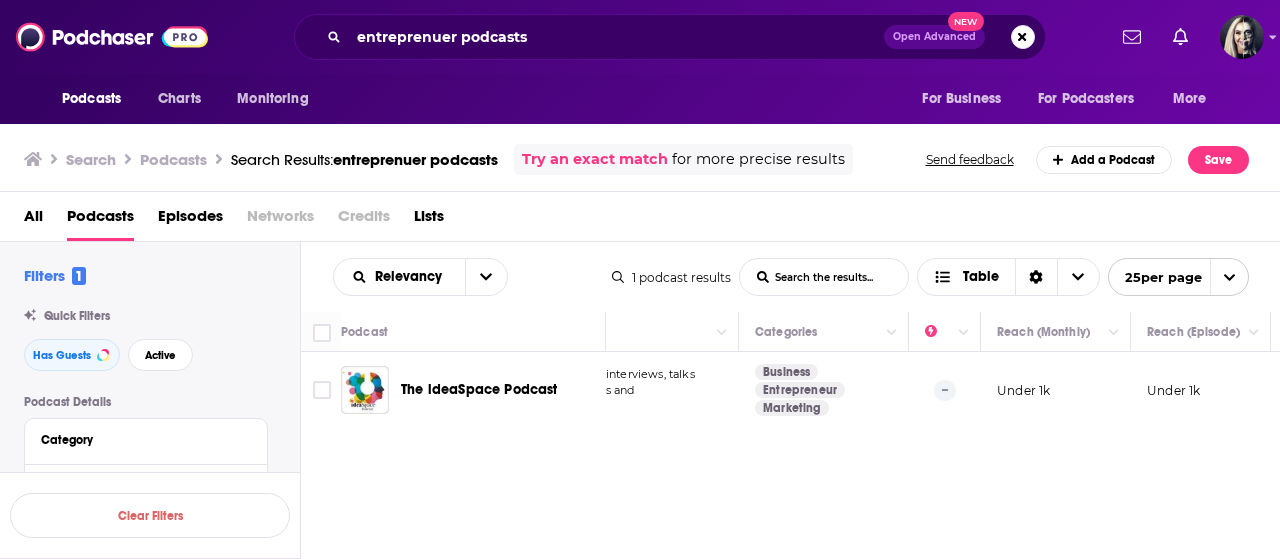 scroll, scrollTop: 0, scrollLeft: 0, axis: both 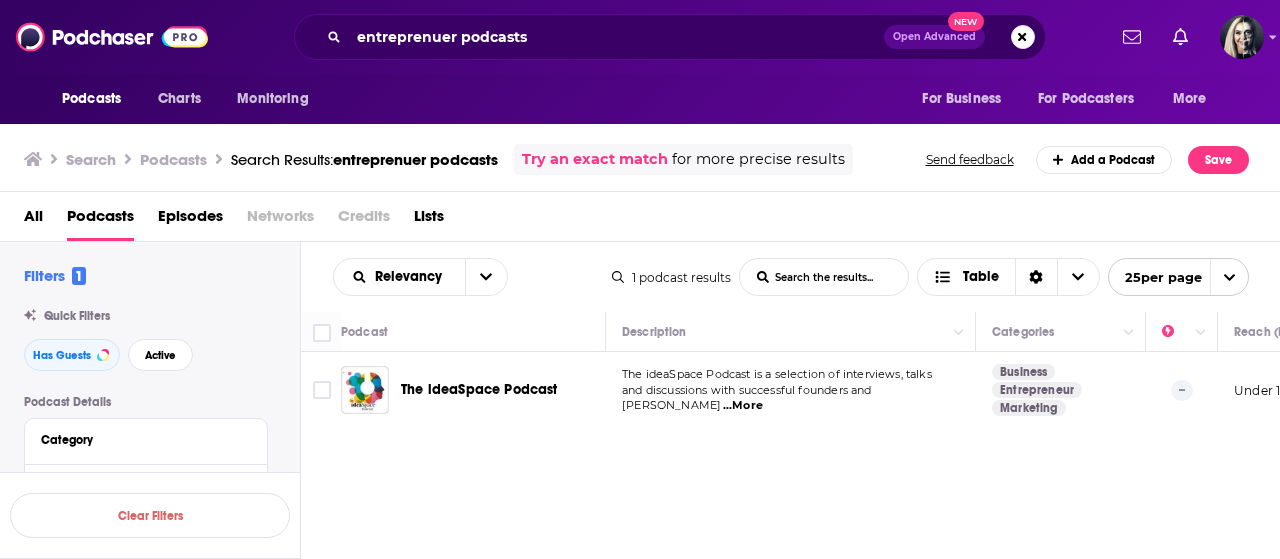 click on "Relevancy List Search Input Search the results... Table 1   podcast   results List Search Input Search the results... Table 25  per page" at bounding box center (791, 277) 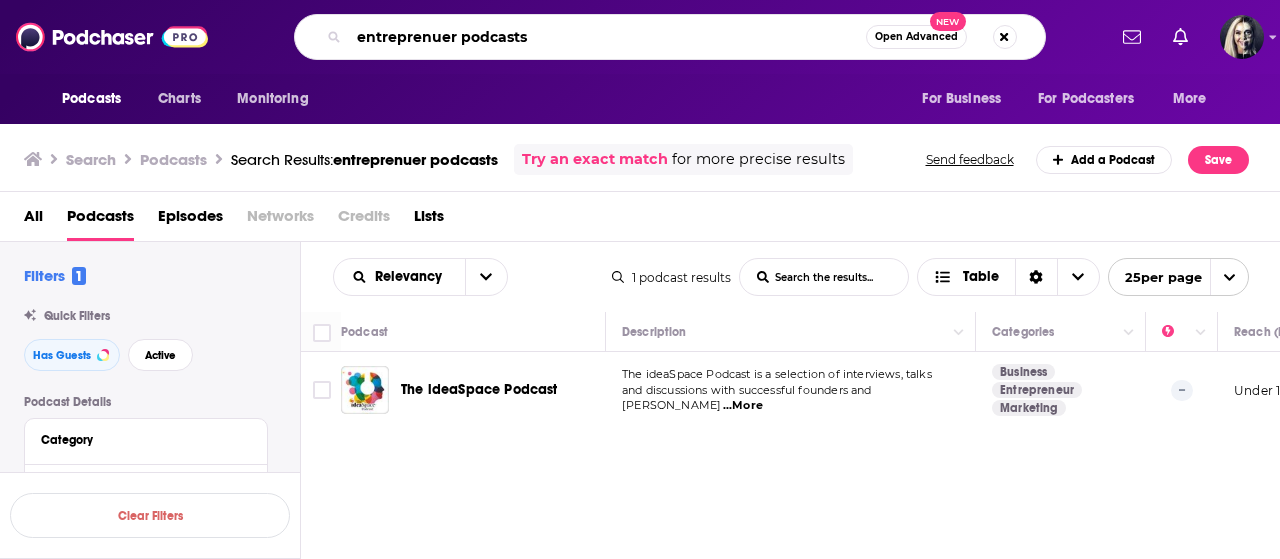 click on "entreprenuer podcasts" at bounding box center [607, 37] 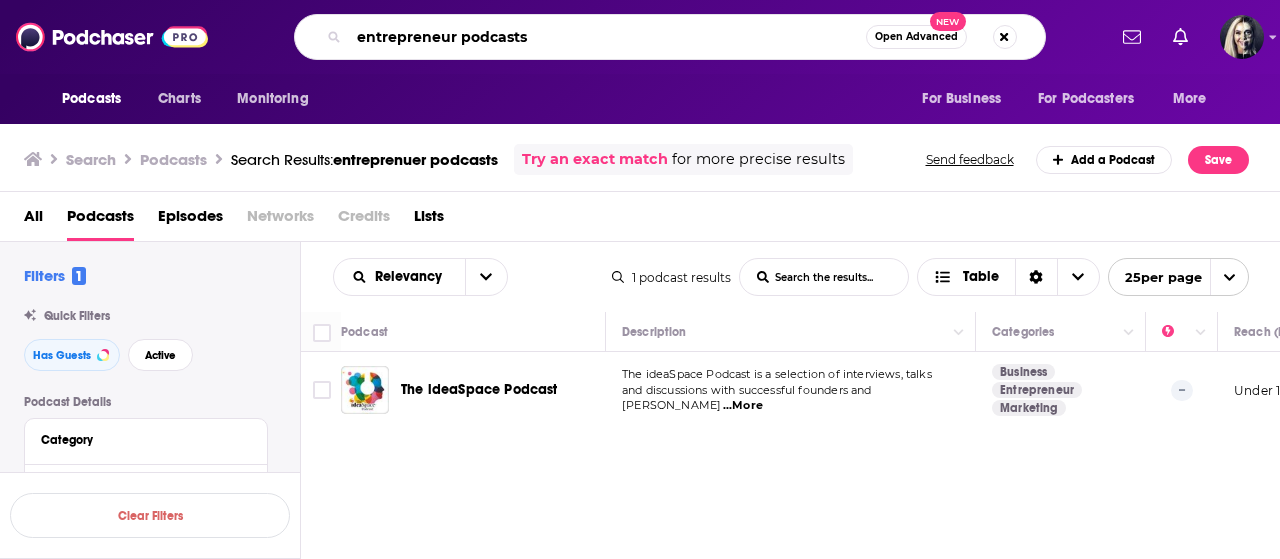 type on "entrepreneur podcasts" 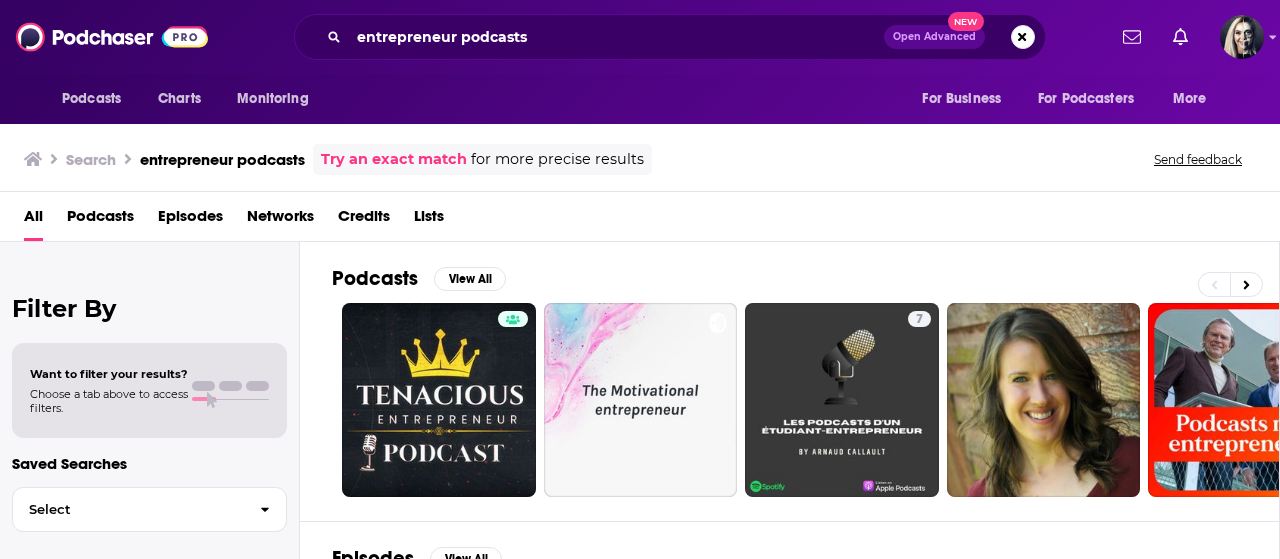 click on "Podcasts View All 7 1 + 935" at bounding box center [806, 381] 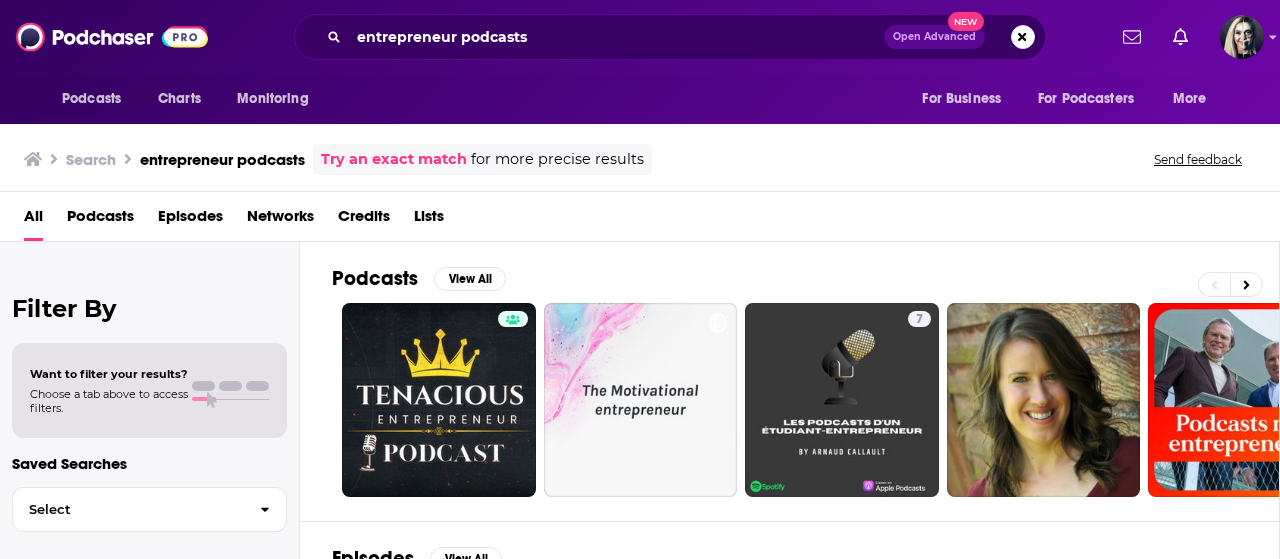 click on "Podcasts View All 7 1 + 935" at bounding box center (806, 381) 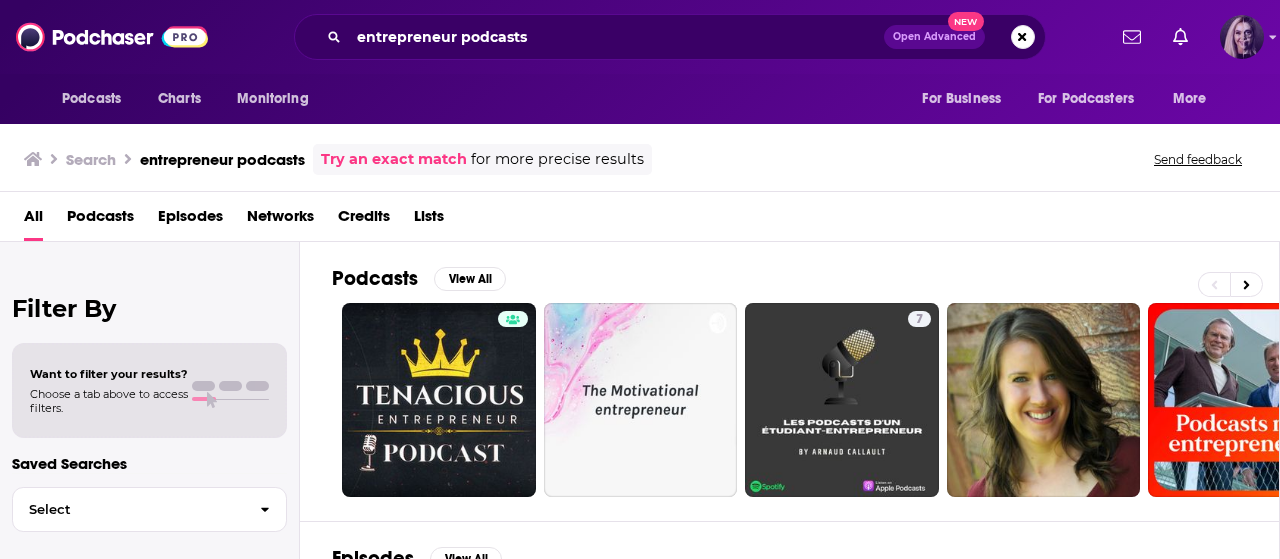 click 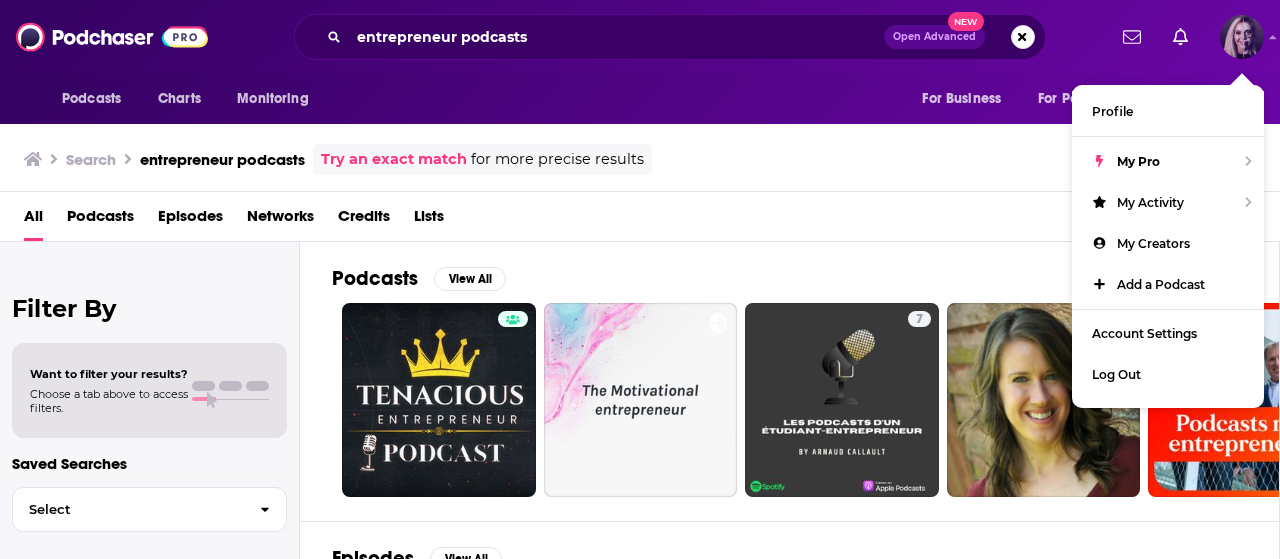 drag, startPoint x: 1274, startPoint y: 42, endPoint x: 1278, endPoint y: 72, distance: 30.265491 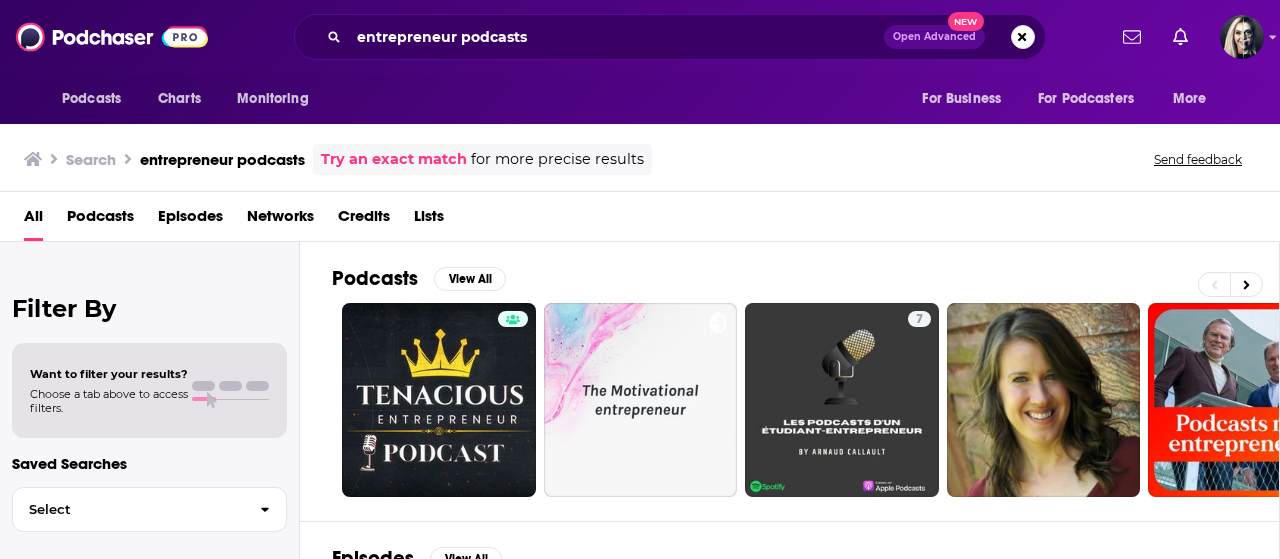 click on "All Podcasts Episodes Networks Credits Lists" at bounding box center [644, 220] 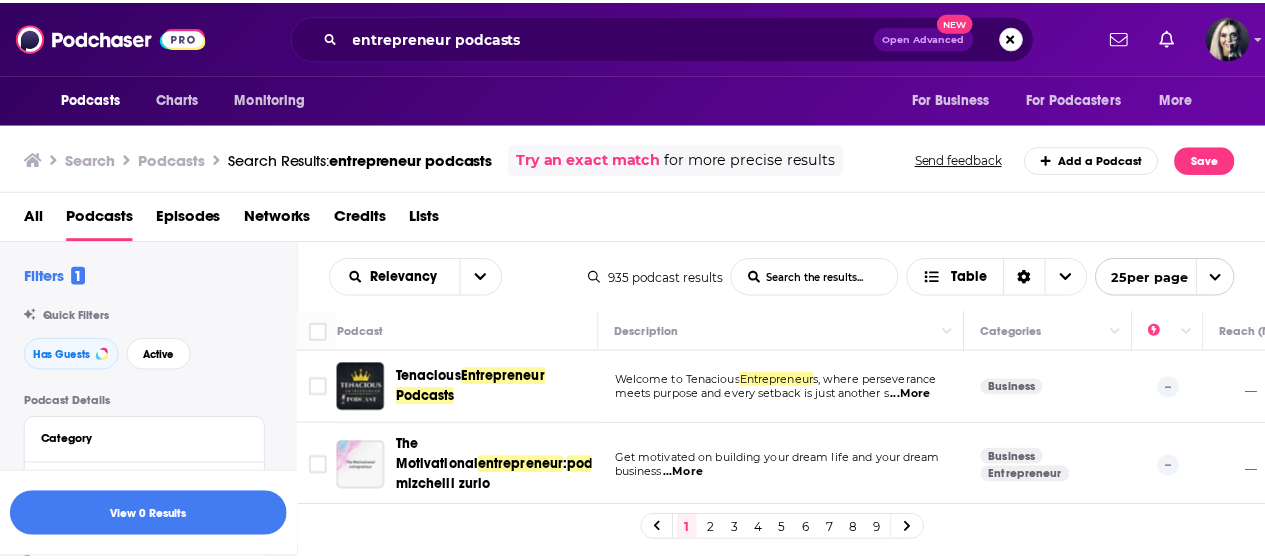 scroll, scrollTop: 14, scrollLeft: 0, axis: vertical 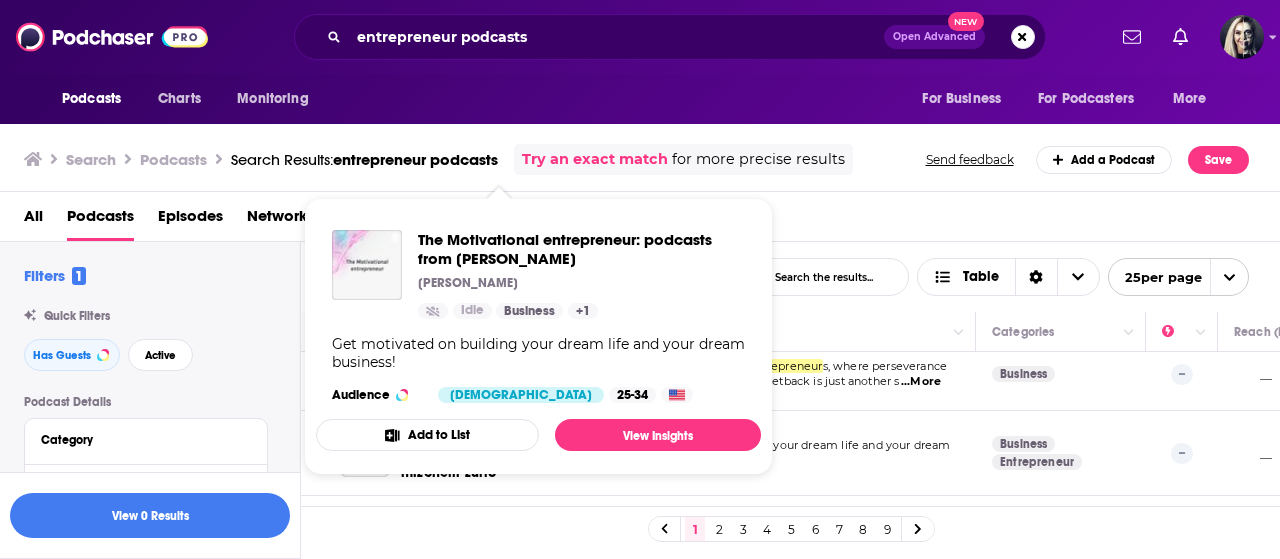 click on "Podcasts Charts Monitoring entrepreneur podcasts Open Advanced New For Business For Podcasters More Podcasts Charts Monitoring For Business For Podcasters More Search Podcasts Search Results:   entrepreneur podcasts Try an exact match for more precise results Send feedback Add a Podcast Save All Podcasts Episodes Networks Credits Lists Filters 1 Quick Filters Has Guests Active Podcast Details Category Active Status Language Has Guests Filter results too narrow. Please broaden your search criteria. Brand Safety & Suitability Political Skew Beta Show More Audience & Reach Power Score™ Reach (Monthly) Reach (Episode Average) Gender Age Income Show More Saved Searches Select View 0 Results Relevancy List Search Input Search the results... Table 935   podcast   results List Search Input Search the results... Table 25  per page Podcast Description Categories Reach (Monthly) Reach (Episode) Top Country Tenacious  Entrepreneur Podcasts Welcome to Tenacious  Entrepreneur s, where perseverance  ...More Business --" at bounding box center (640, 279) 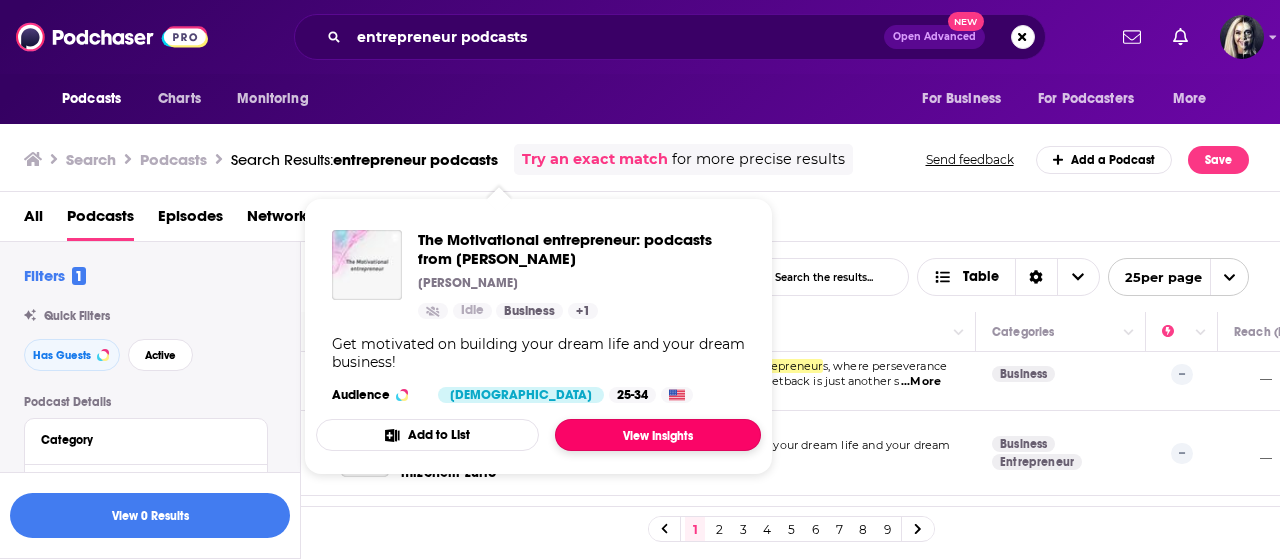 click on "View Insights" at bounding box center [658, 435] 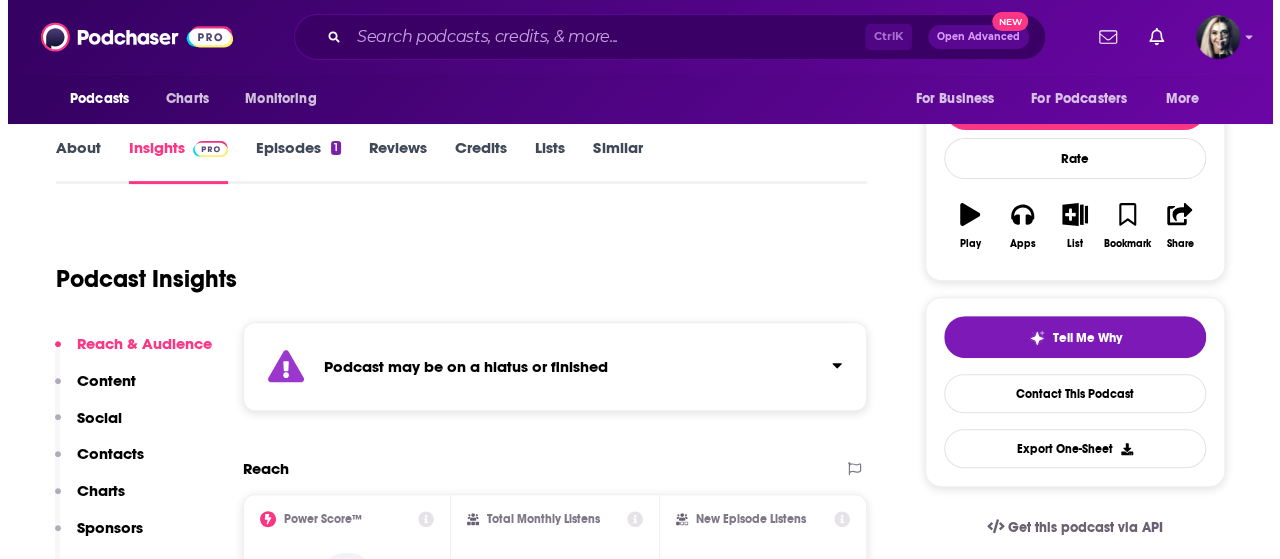 scroll, scrollTop: 0, scrollLeft: 0, axis: both 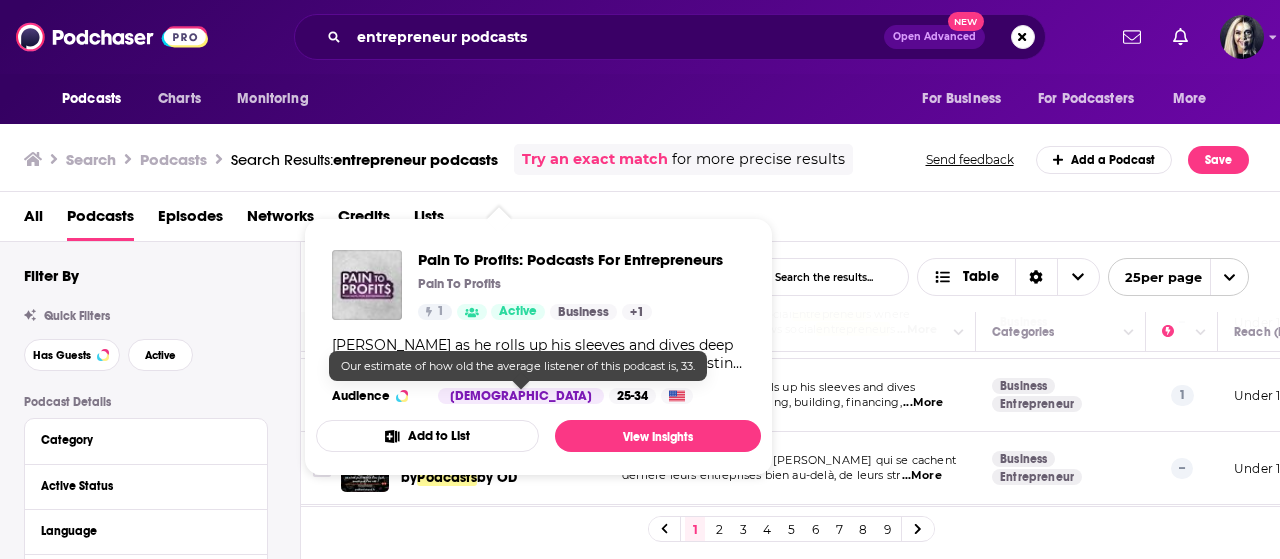 click on "25-34" at bounding box center (632, 396) 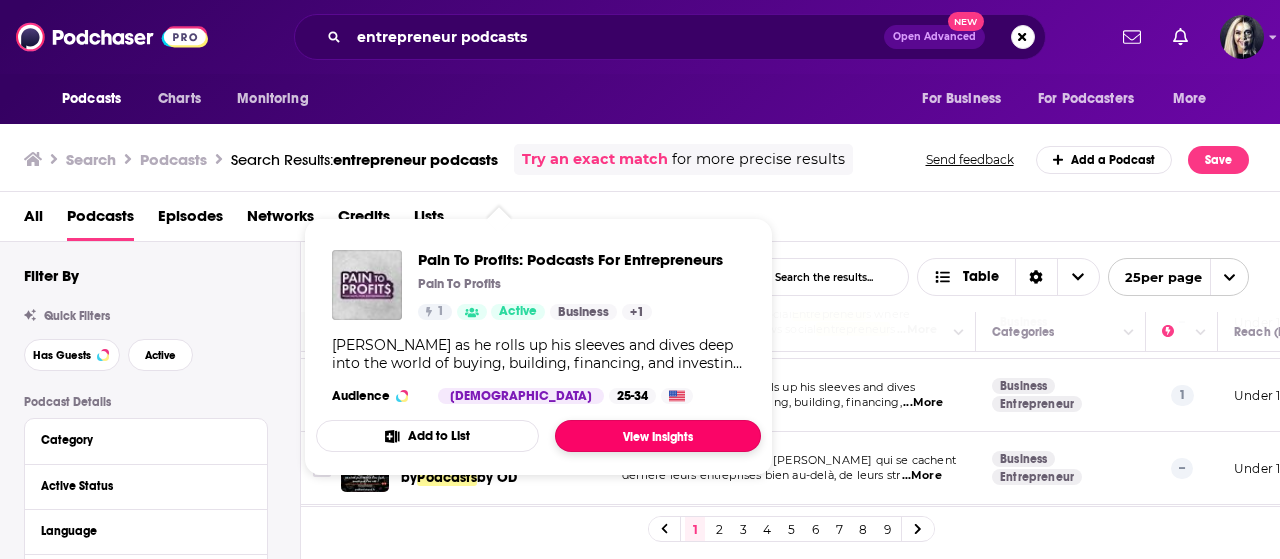 click on "View Insights" at bounding box center (658, 436) 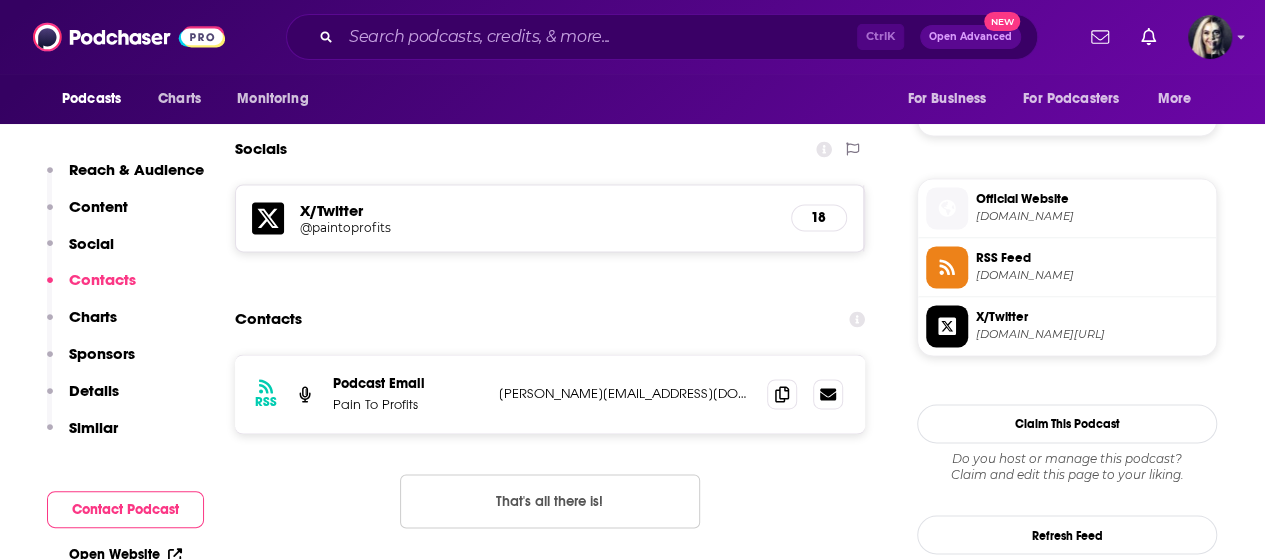 scroll, scrollTop: 1384, scrollLeft: 0, axis: vertical 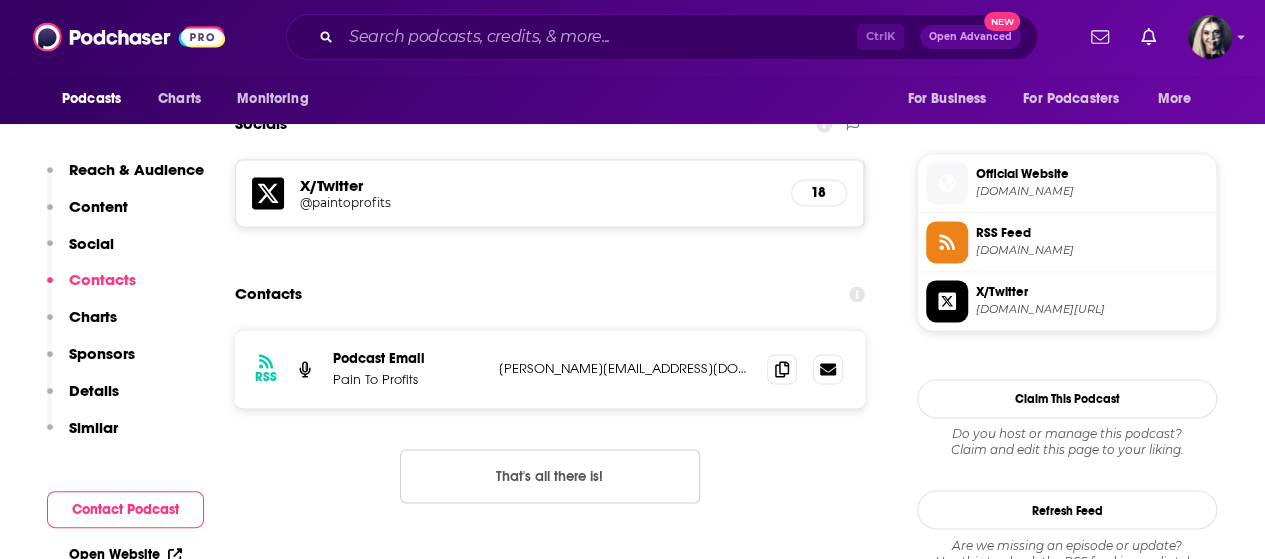 click on "[PERSON_NAME][EMAIL_ADDRESS][DOMAIN_NAME]" at bounding box center (625, 368) 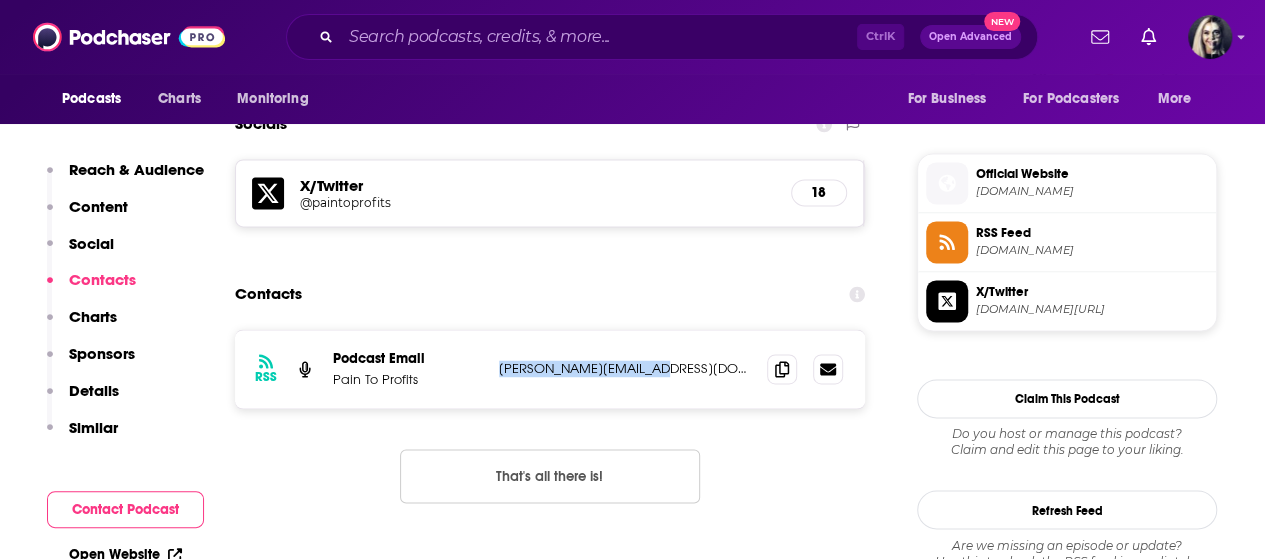 drag, startPoint x: 494, startPoint y: 375, endPoint x: 636, endPoint y: 374, distance: 142.00352 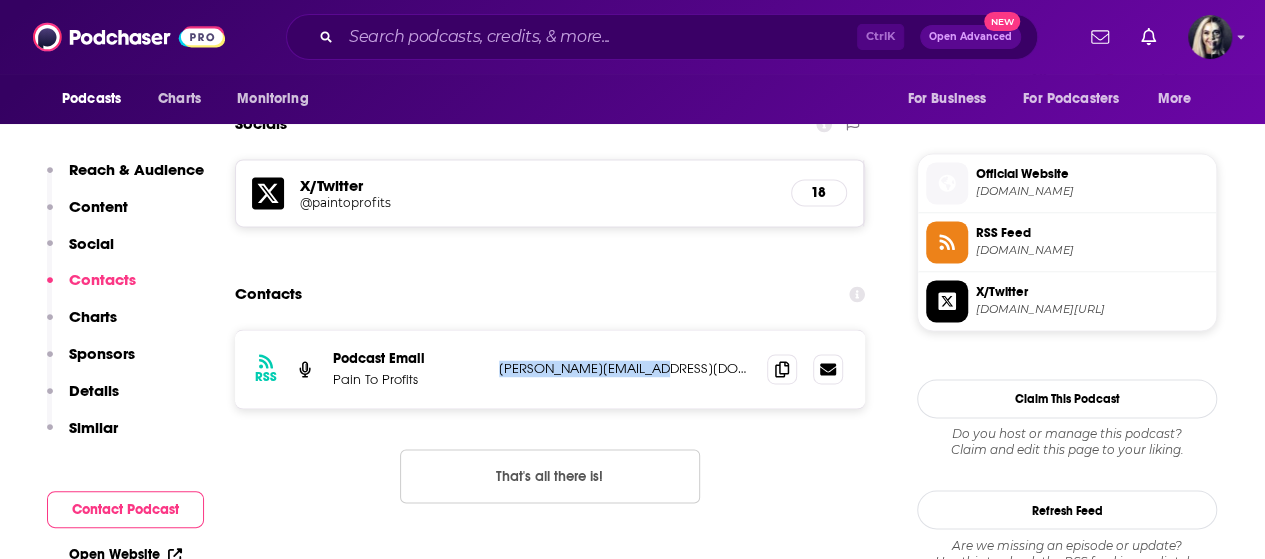 click on "RSS   Podcast Email Pain To Profits [PERSON_NAME][EMAIL_ADDRESS][DOMAIN_NAME] [PERSON_NAME][EMAIL_ADDRESS][DOMAIN_NAME]" at bounding box center (550, 369) 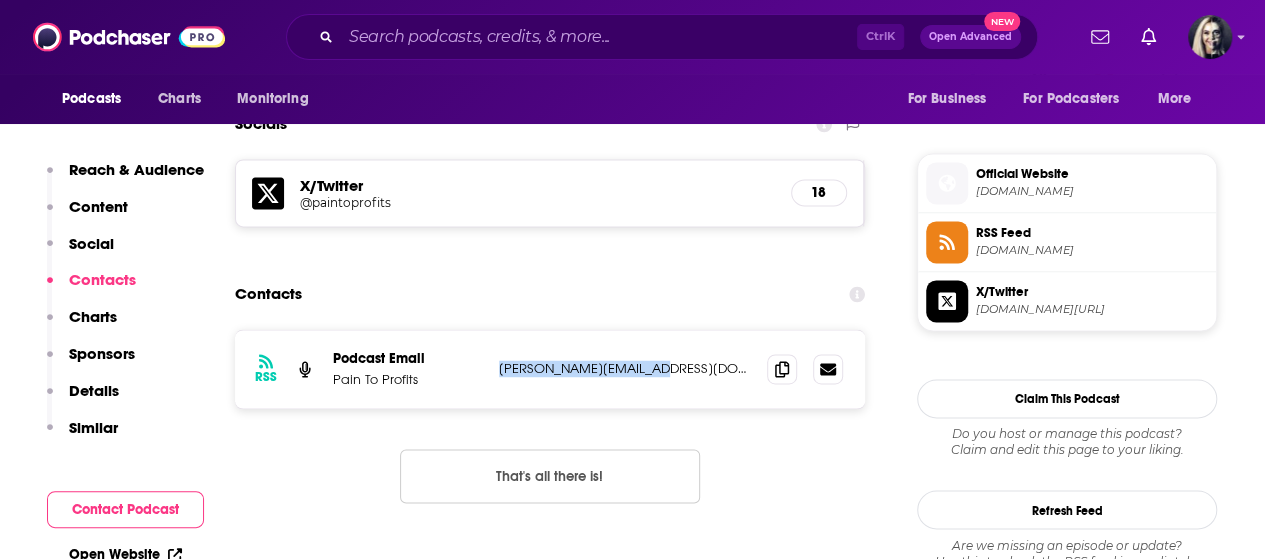 copy on "[PERSON_NAME][EMAIL_ADDRESS][DOMAIN_NAME]" 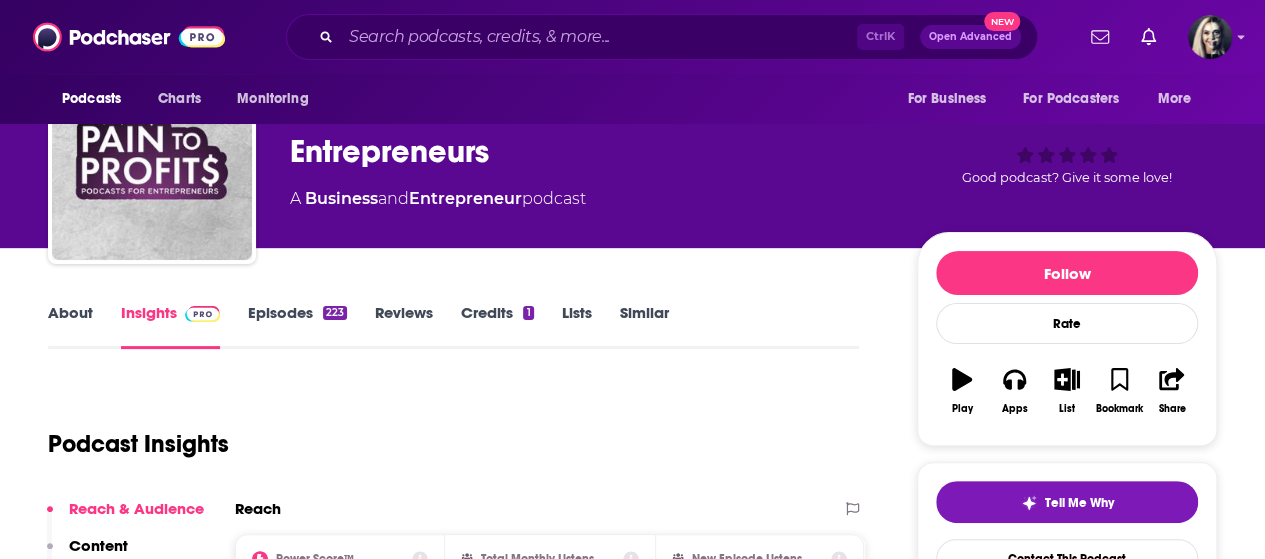 scroll, scrollTop: 0, scrollLeft: 0, axis: both 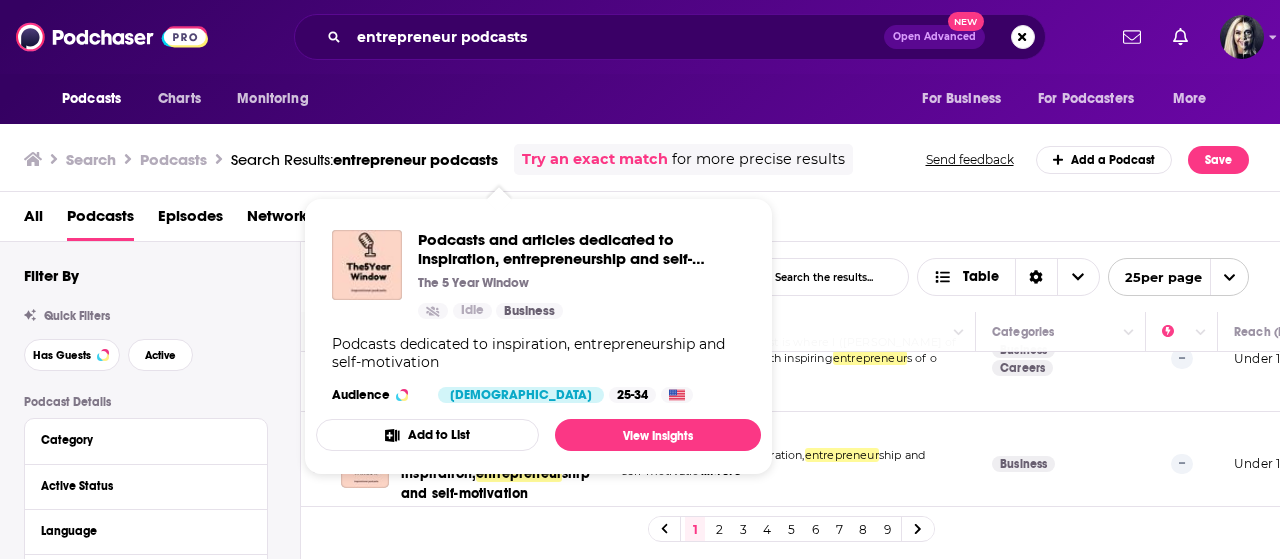 click on "Add to List" at bounding box center (427, 435) 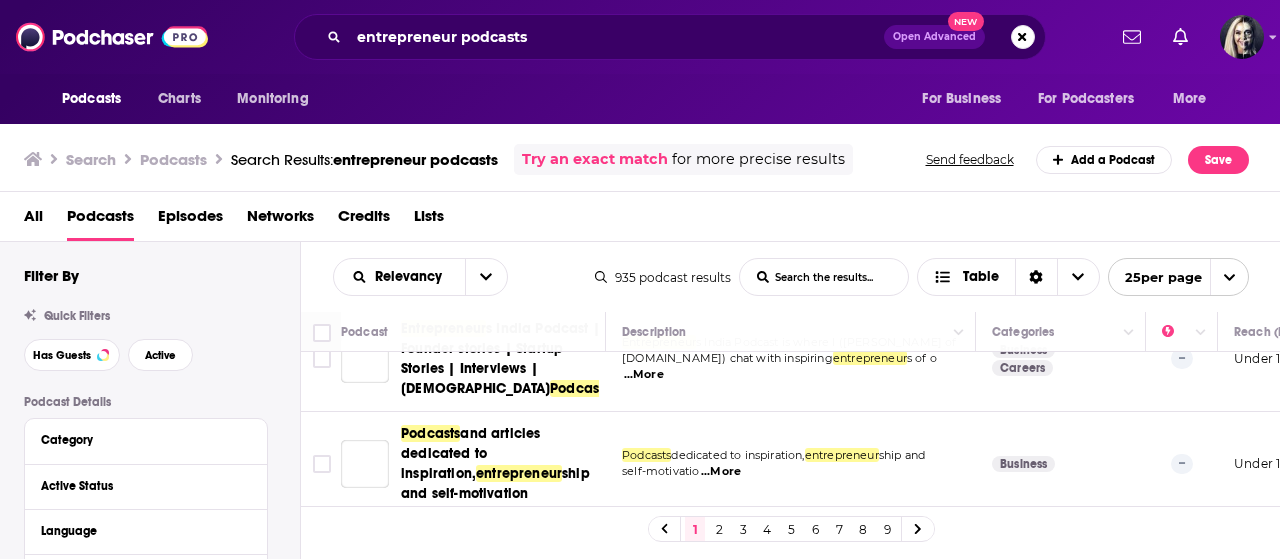 click on "Podcasts Charts Monitoring entrepreneur podcasts Open Advanced New For Business For Podcasters More Podcasts Charts Monitoring For Business For Podcasters More Search Podcasts Search Results:   entrepreneur podcasts Try an exact match for more precise results Send feedback Add a Podcast Save All Podcasts Episodes Networks Credits Lists Filter By Quick Filters Has Guests Active Podcast Details Category Active Status Language Has Guests Brand Safety & Suitability Political Skew Beta Show More Audience & Reach Power Score™ Reach (Monthly) Reach (Episode Average) Gender Age Income Show More Saved Searches Select Relevancy List Search Input Search the results... Table 935   podcast   results List Search Input Search the results... Table 25  per page Podcast Description Categories Reach (Monthly) Reach (Episode) Top Country Tenacious  Entrepreneur Podcasts Welcome to Tenacious  Entrepreneur s, where perseverance meets purpose and every setback is just another s  ...More Business -- __ __   US The Motivational  -" at bounding box center [640, 279] 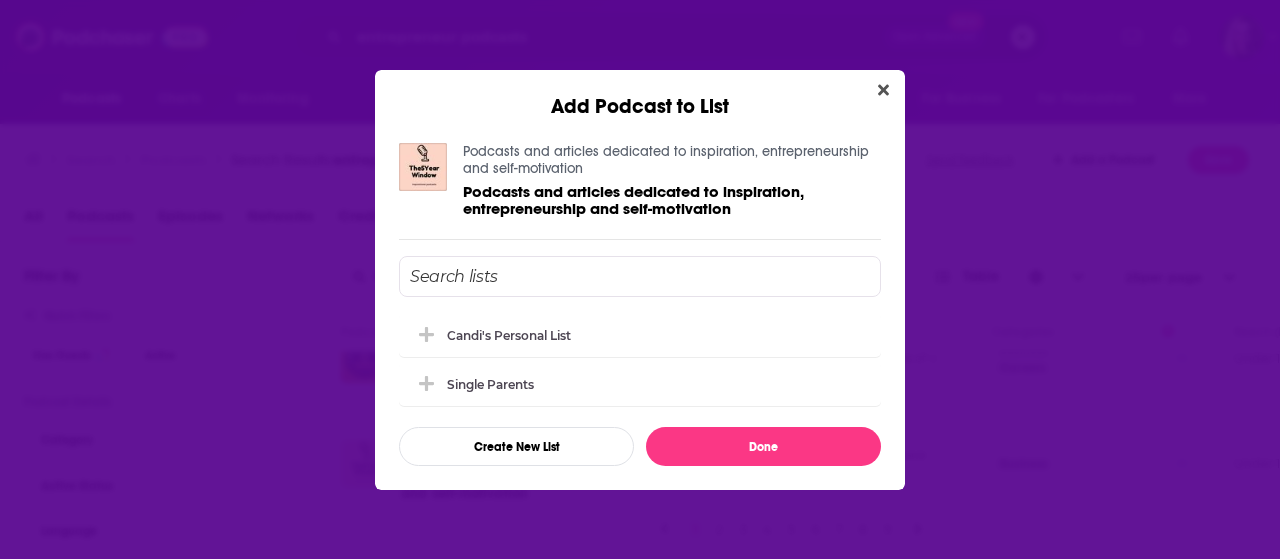 click on "Add Podcast to List" at bounding box center [640, 94] 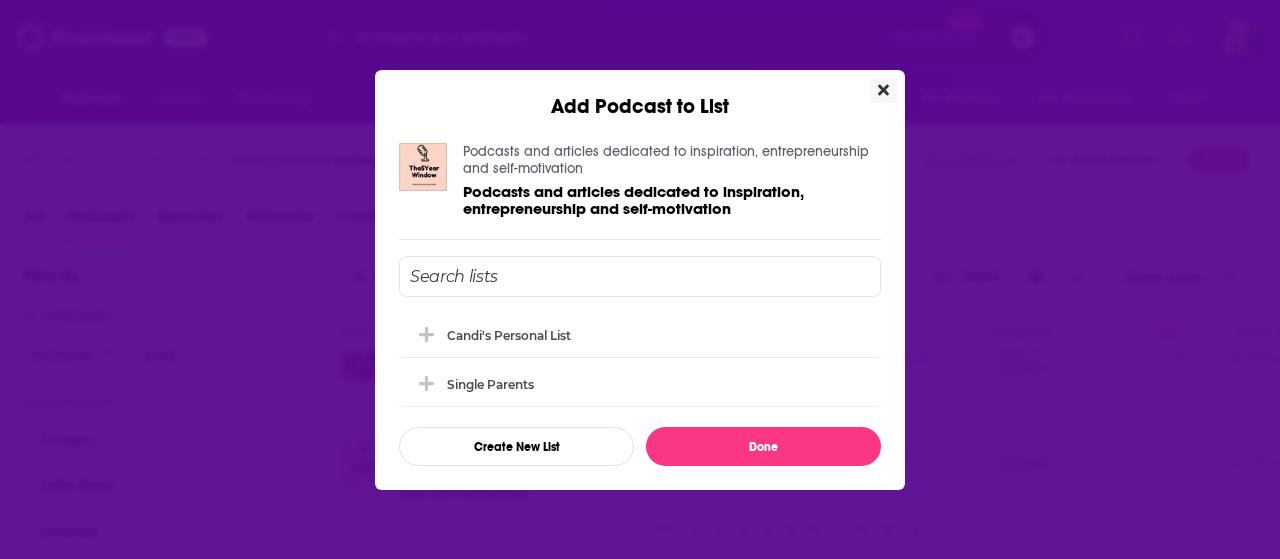 click 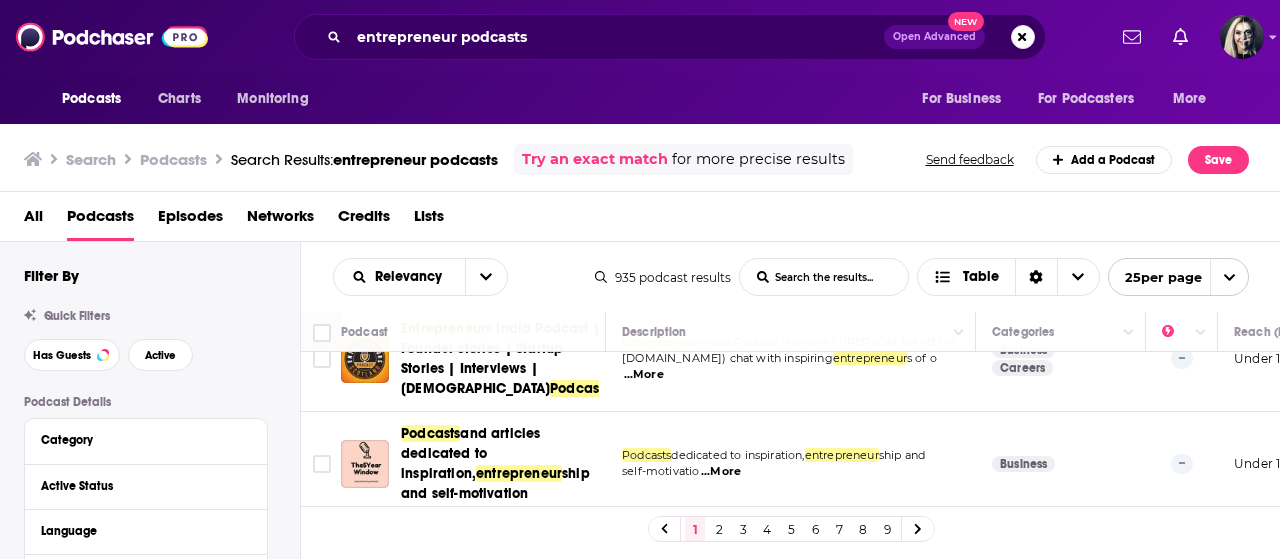 click on "and articles dedicated to inspiration," at bounding box center [470, 453] 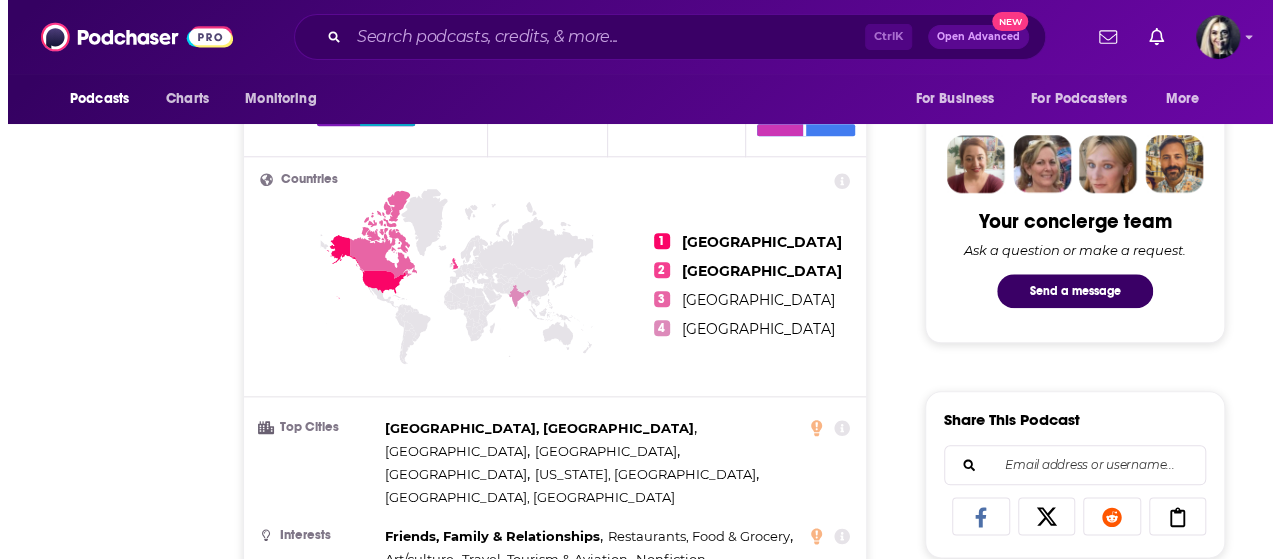 scroll, scrollTop: 0, scrollLeft: 0, axis: both 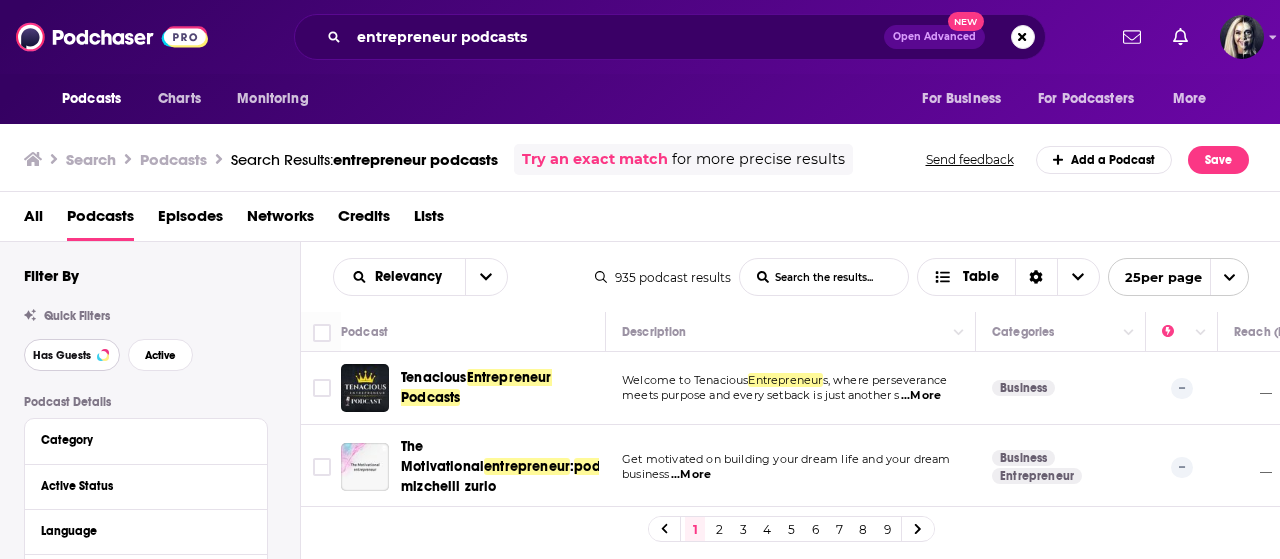 click on "Has Guests" at bounding box center [72, 355] 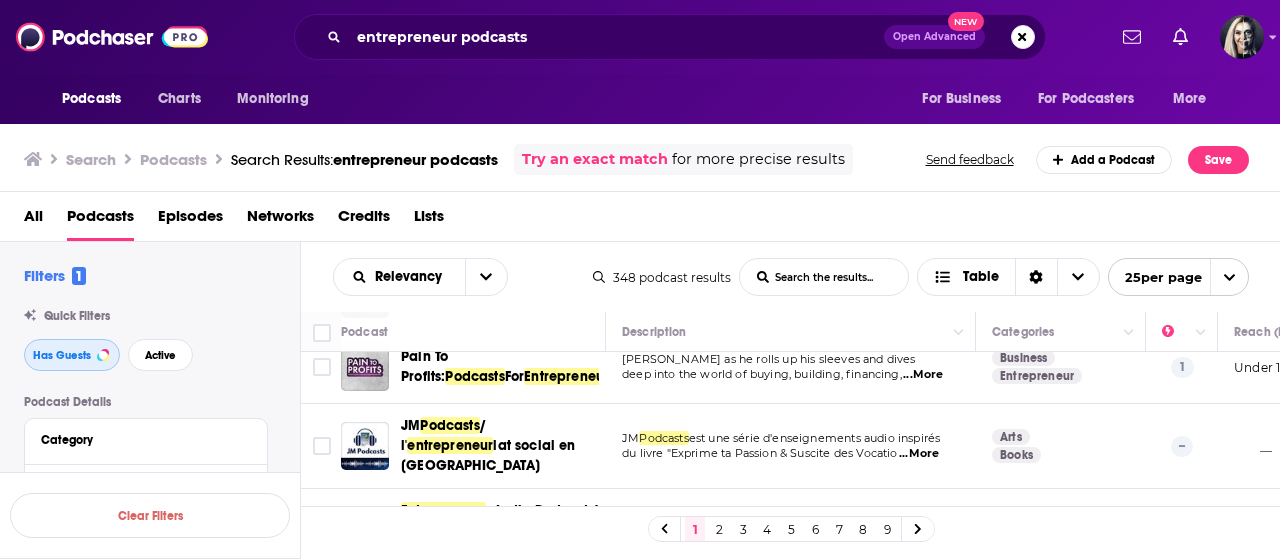 scroll, scrollTop: 120, scrollLeft: 0, axis: vertical 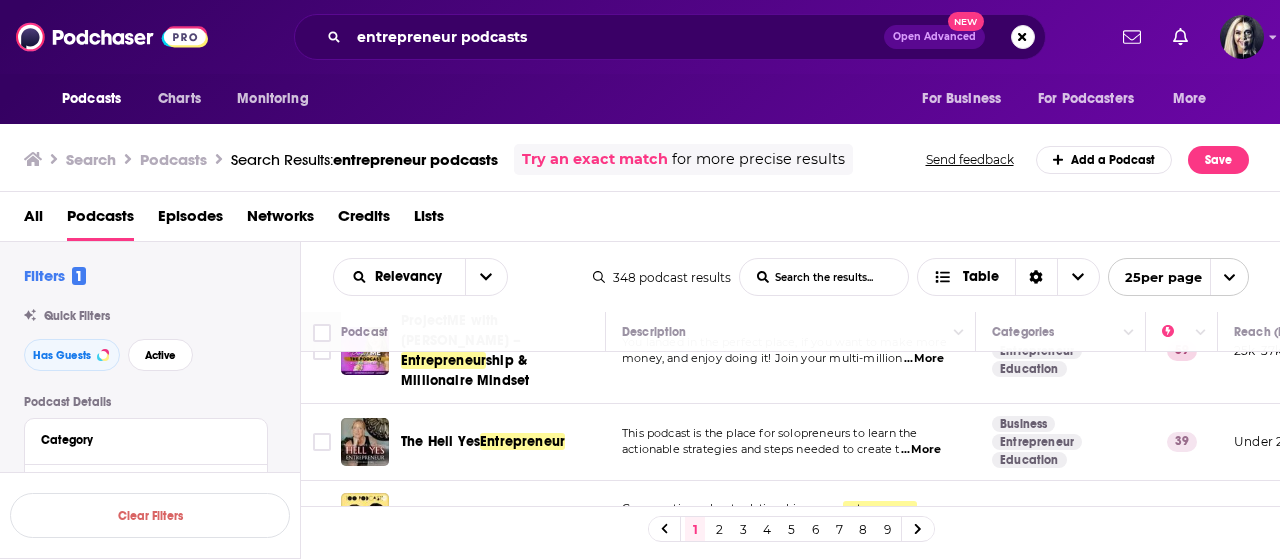 click on "The Hell Yes  Entrepreneur" at bounding box center [505, 442] 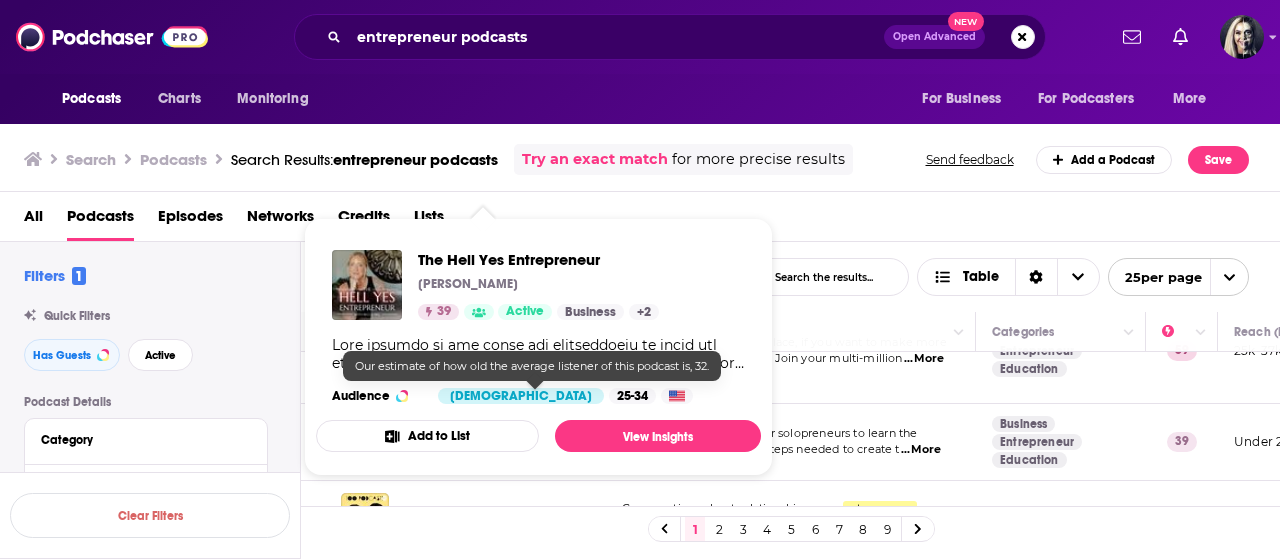 click on "Podcasts Charts Monitoring entrepreneur podcasts Open Advanced New For Business For Podcasters More Podcasts Charts Monitoring For Business For Podcasters More Search Podcasts Search Results:   entrepreneur podcasts Try an exact match for more precise results Send feedback Add a Podcast Save All Podcasts Episodes Networks Credits Lists Filters 1 Quick Filters Has Guests Active Podcast Details Category Active Status Language Has Guests Brand Safety & Suitability Political Skew Beta Show More Audience & Reach Power Score™ Reach (Monthly) Reach (Episode Average) Gender Age Income Show More Saved Searches Select Clear Filters Relevancy List Search Input Search the results... Table 348   podcast   results List Search Input Search the results... Table 25  per page Podcast Description Categories Reach (Monthly) Reach (Episode) Top Country Tenacious  Entrepreneur Podcasts Welcome to Tenacious  Entrepreneur s, where perseverance meets purpose and every setback is just another s  ...More Business -- __ __   US  For" at bounding box center (640, 279) 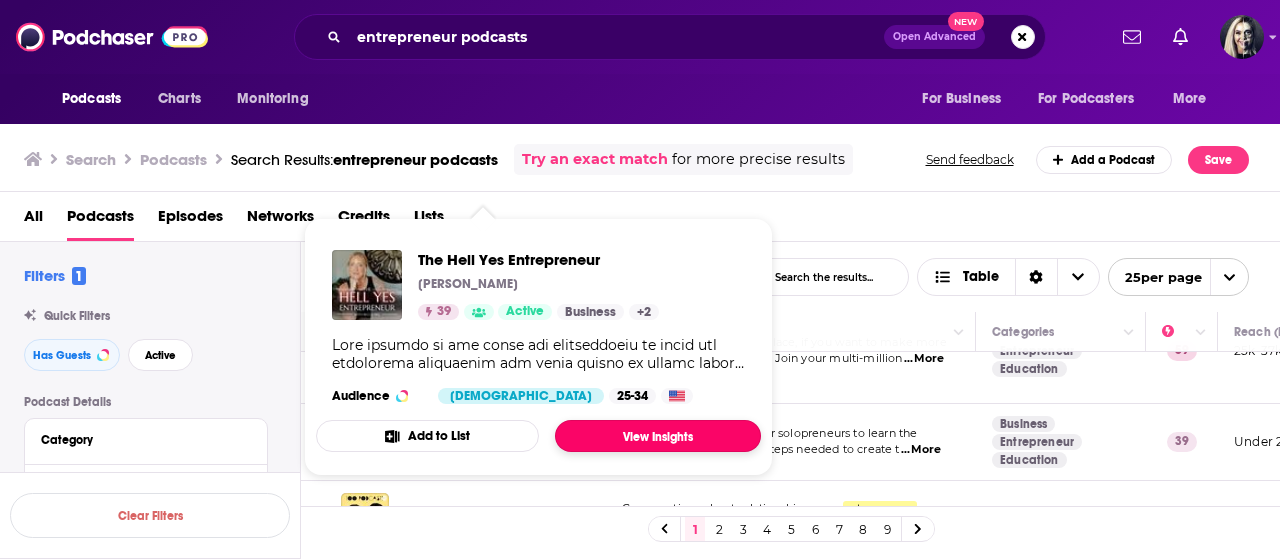click on "View Insights" at bounding box center [658, 436] 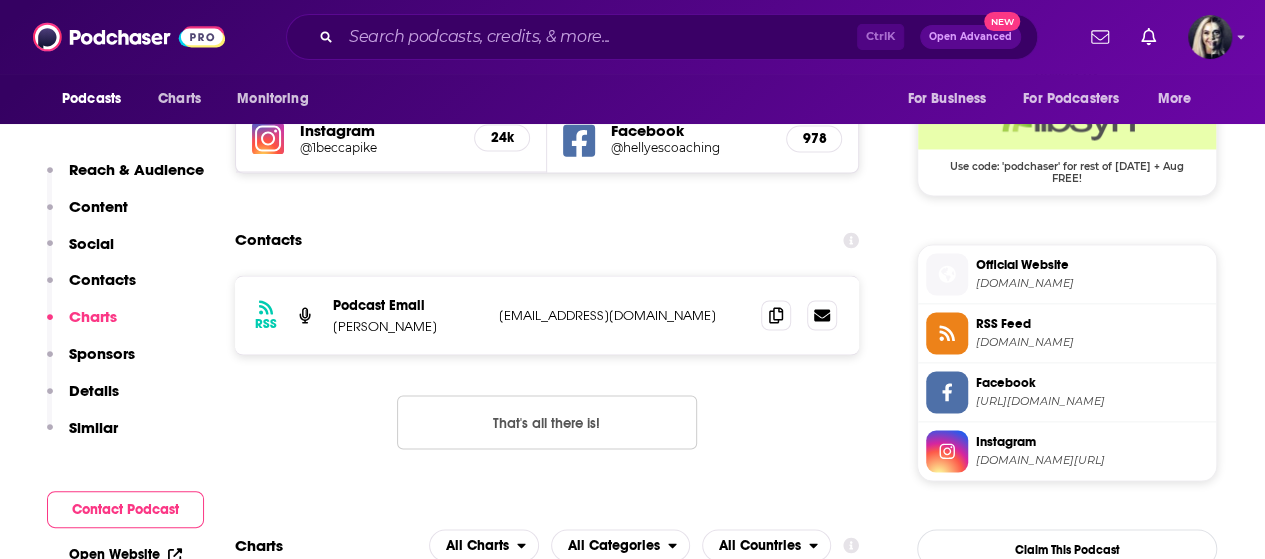 scroll, scrollTop: 1557, scrollLeft: 0, axis: vertical 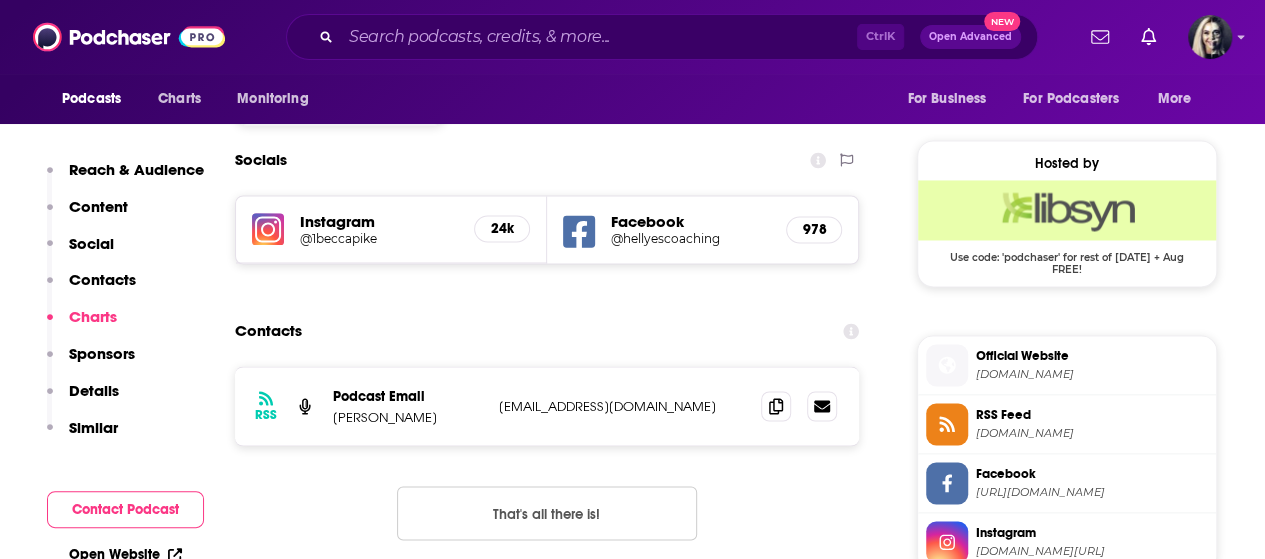 drag, startPoint x: 737, startPoint y: 354, endPoint x: 490, endPoint y: 355, distance: 247.00203 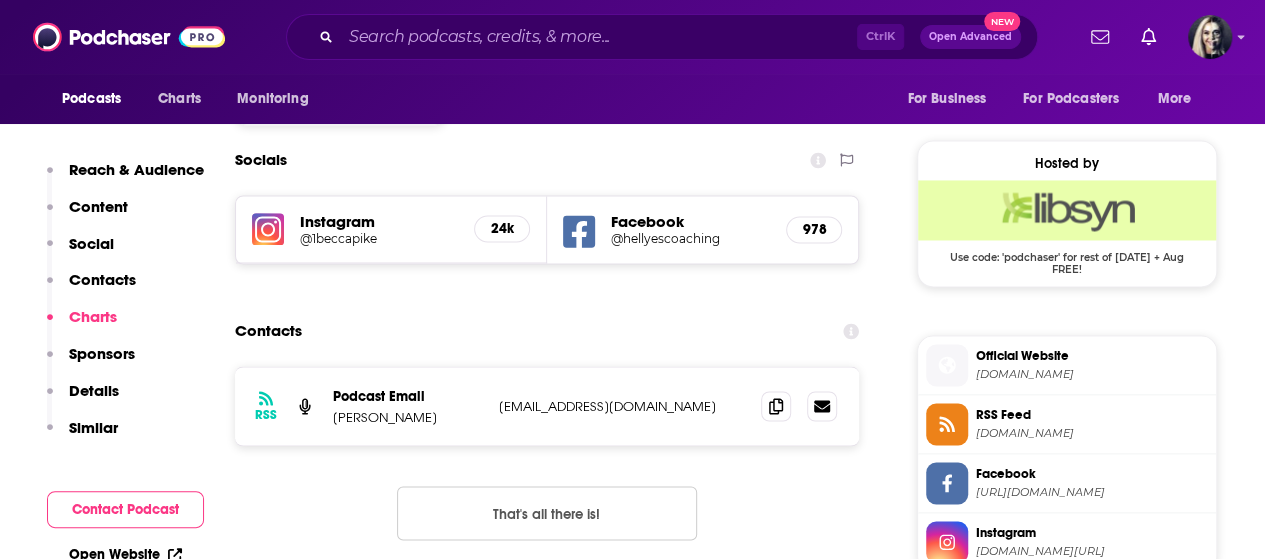 click on "RSS   Podcast Email [PERSON_NAME] [EMAIL_ADDRESS][DOMAIN_NAME] [EMAIL_ADDRESS][DOMAIN_NAME]" at bounding box center [547, 406] 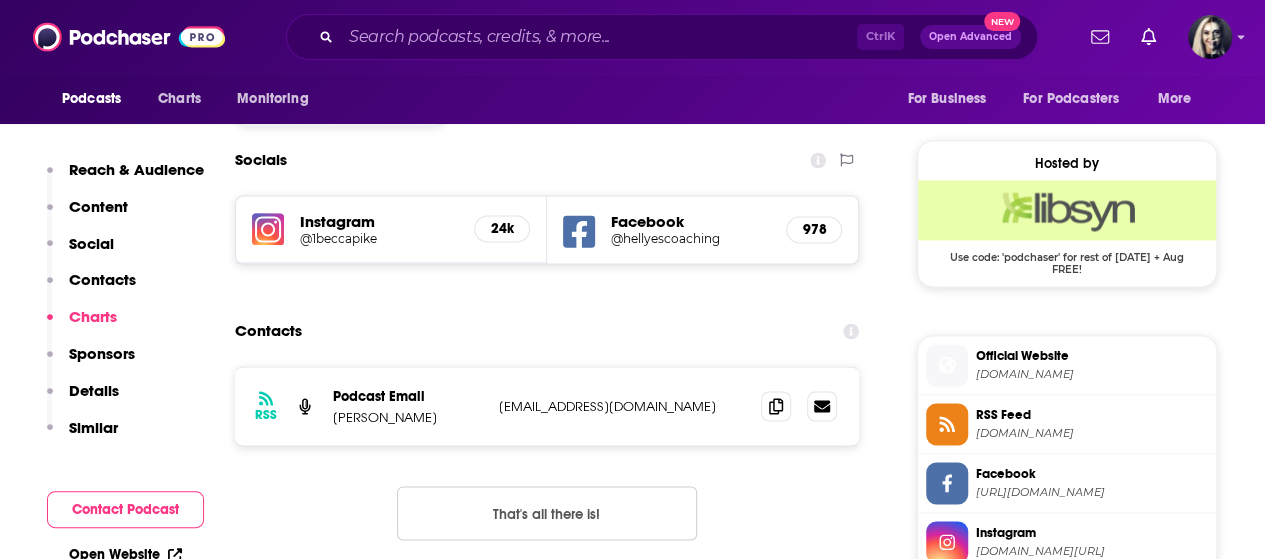click on "RSS   Podcast Email [PERSON_NAME] [EMAIL_ADDRESS][DOMAIN_NAME] [EMAIL_ADDRESS][DOMAIN_NAME]" at bounding box center [547, 406] 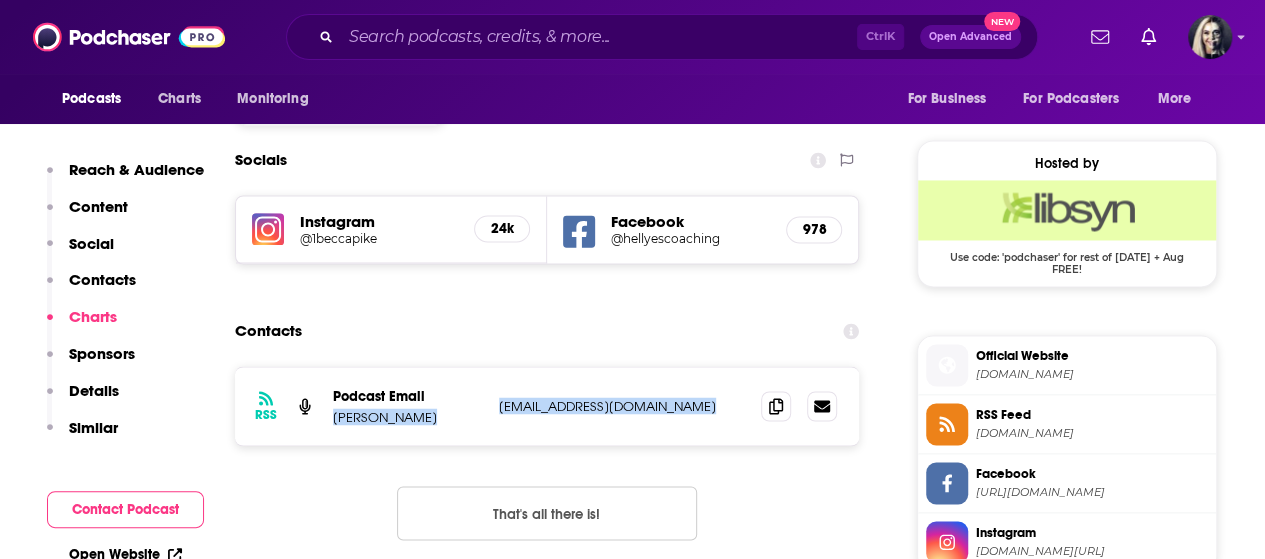 drag, startPoint x: 490, startPoint y: 355, endPoint x: 726, endPoint y: 356, distance: 236.00212 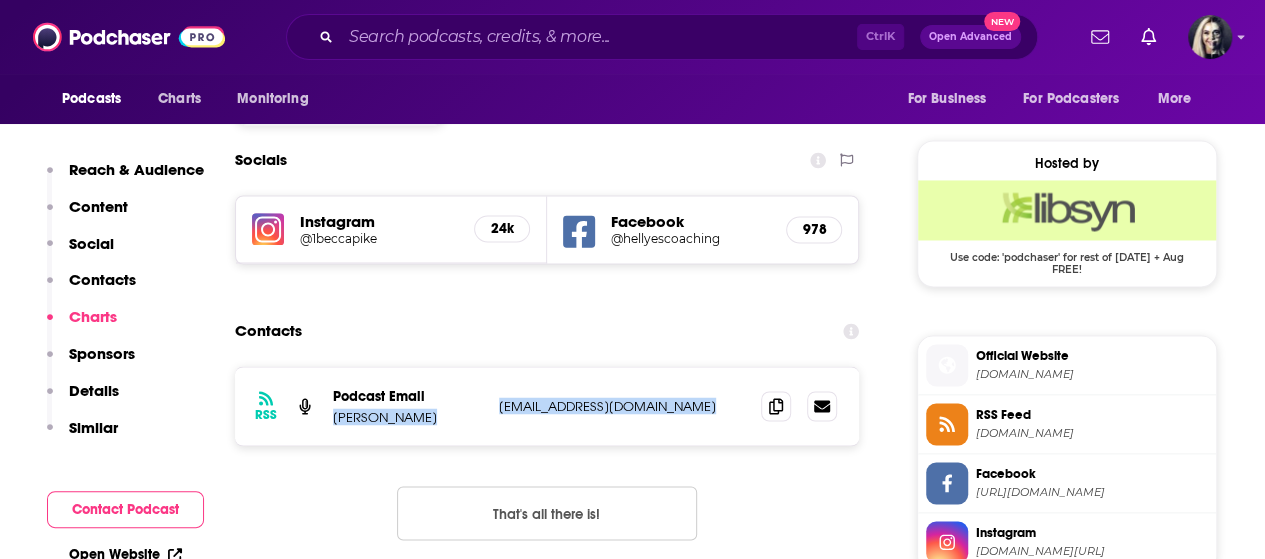 click on "RSS   Podcast Email [PERSON_NAME] [EMAIL_ADDRESS][DOMAIN_NAME] [EMAIL_ADDRESS][DOMAIN_NAME]" at bounding box center (547, 406) 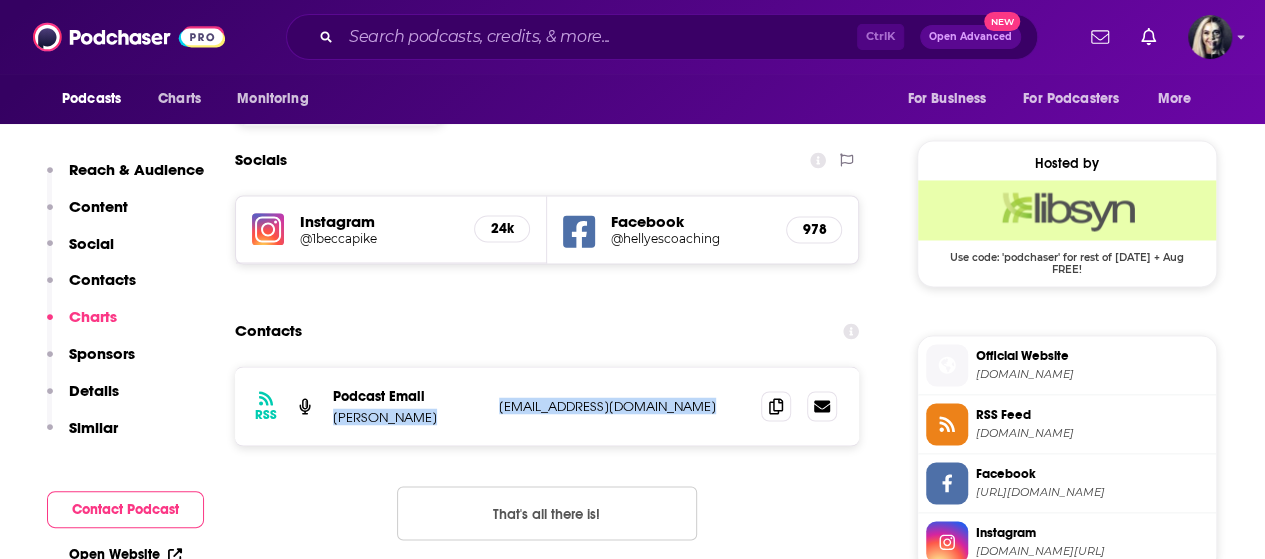 drag, startPoint x: 734, startPoint y: 358, endPoint x: 456, endPoint y: 369, distance: 278.21753 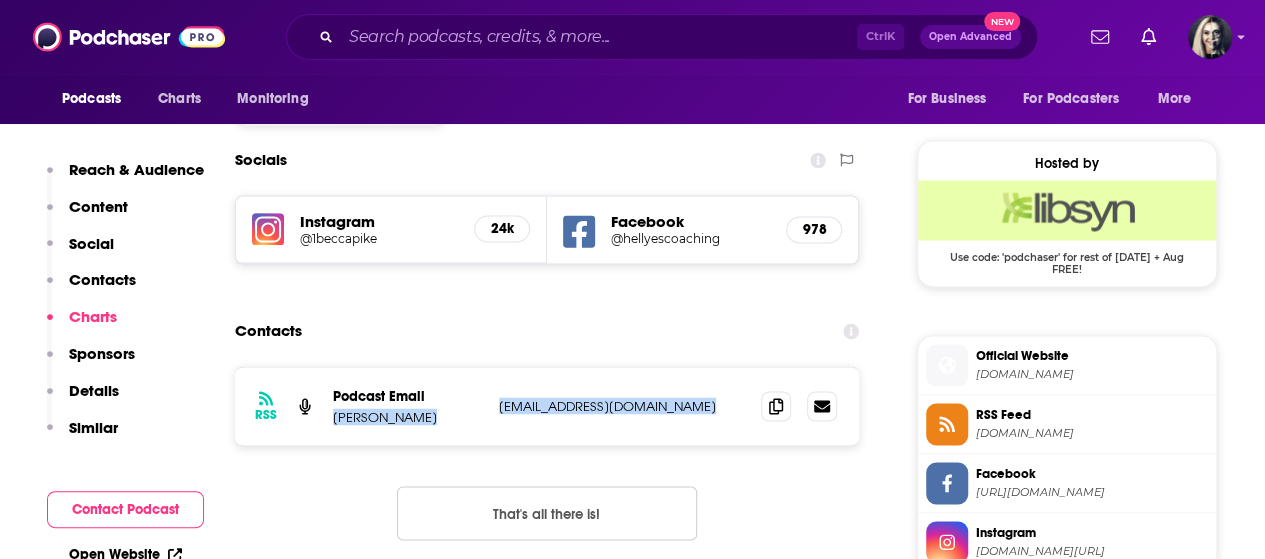 click on "Podcast Email [PERSON_NAME] [EMAIL_ADDRESS][DOMAIN_NAME] [EMAIL_ADDRESS][DOMAIN_NAME]" at bounding box center (0, 0) 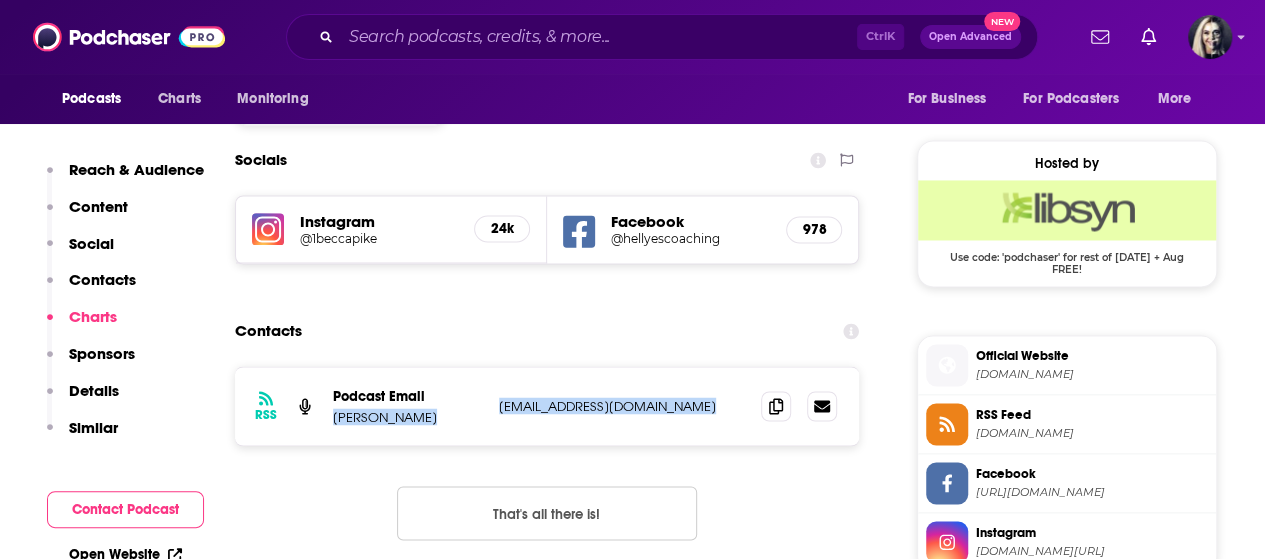 copy on "[EMAIL_ADDRESS][DOMAIN_NAME]" 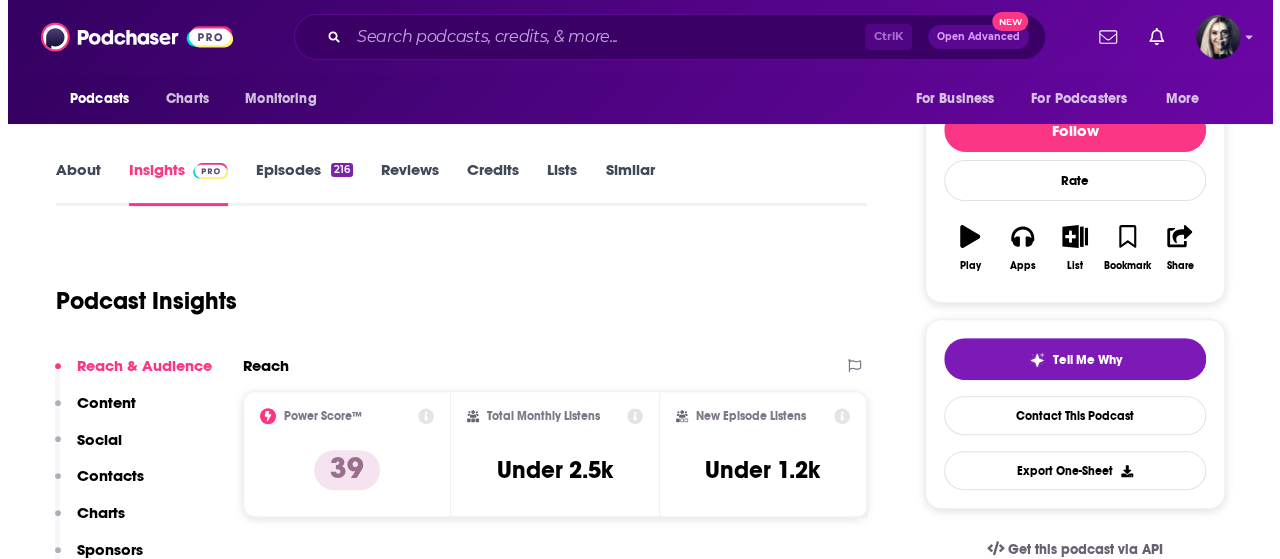 scroll, scrollTop: 0, scrollLeft: 0, axis: both 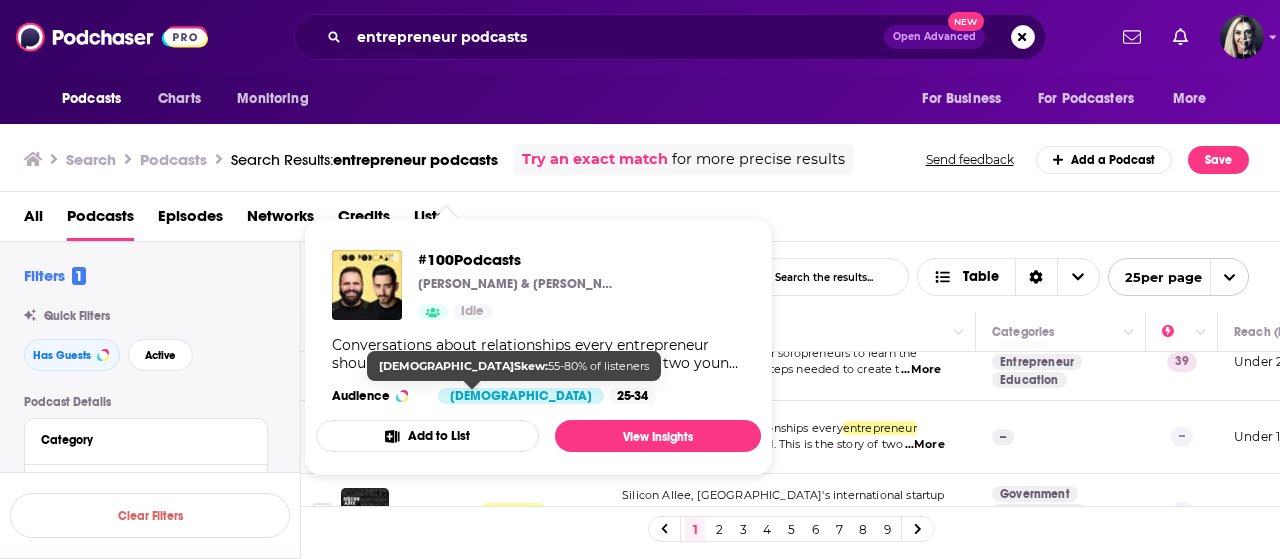 click on "[DEMOGRAPHIC_DATA]" at bounding box center [521, 396] 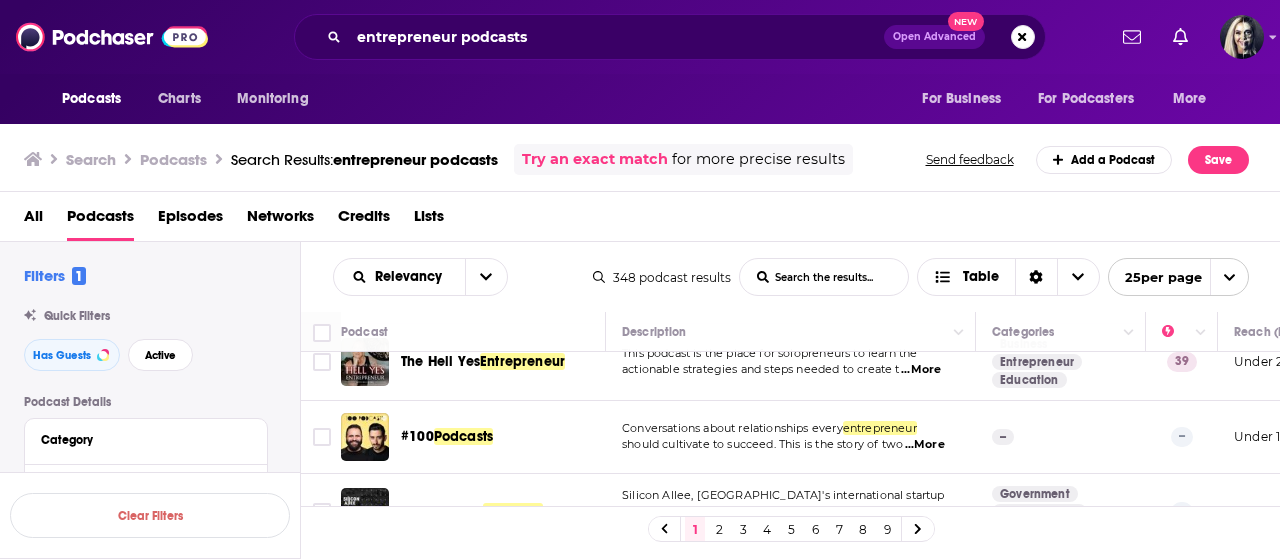 click on "...More" at bounding box center (925, 445) 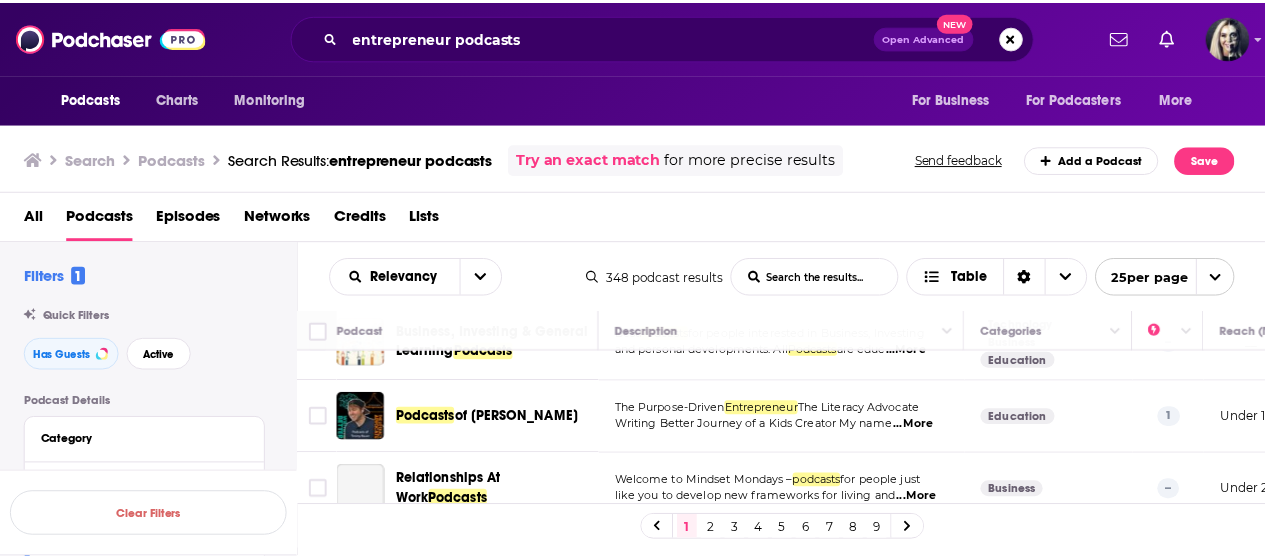 scroll, scrollTop: 1240, scrollLeft: 0, axis: vertical 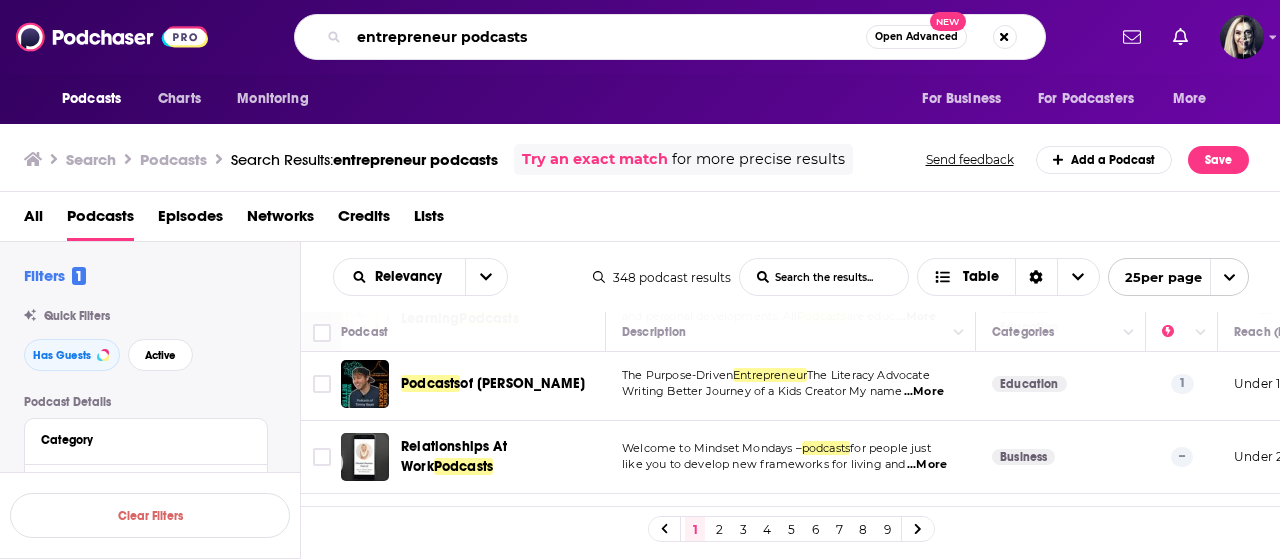 drag, startPoint x: 566, startPoint y: 47, endPoint x: 282, endPoint y: 54, distance: 284.08624 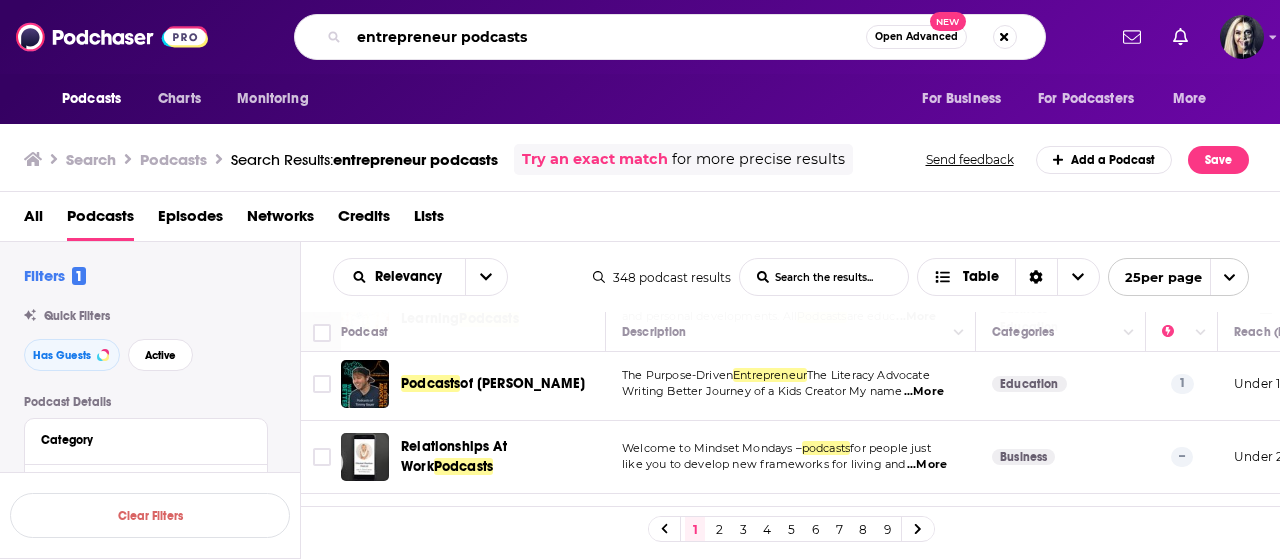 click on "entrepreneur podcasts Open Advanced New" at bounding box center [669, 37] 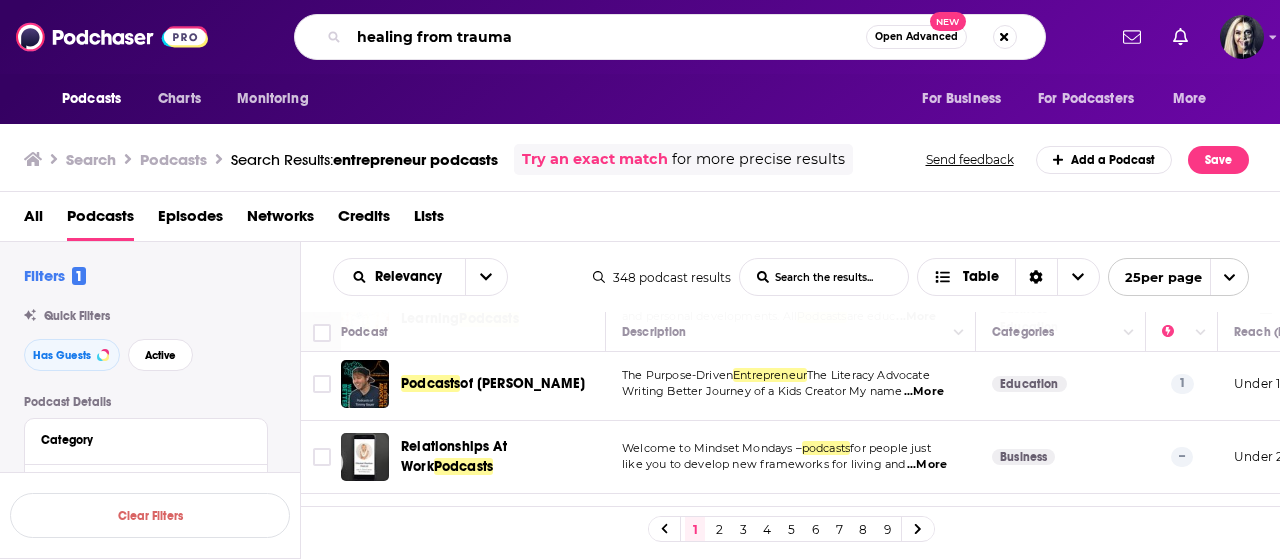 type on "healing from trauma" 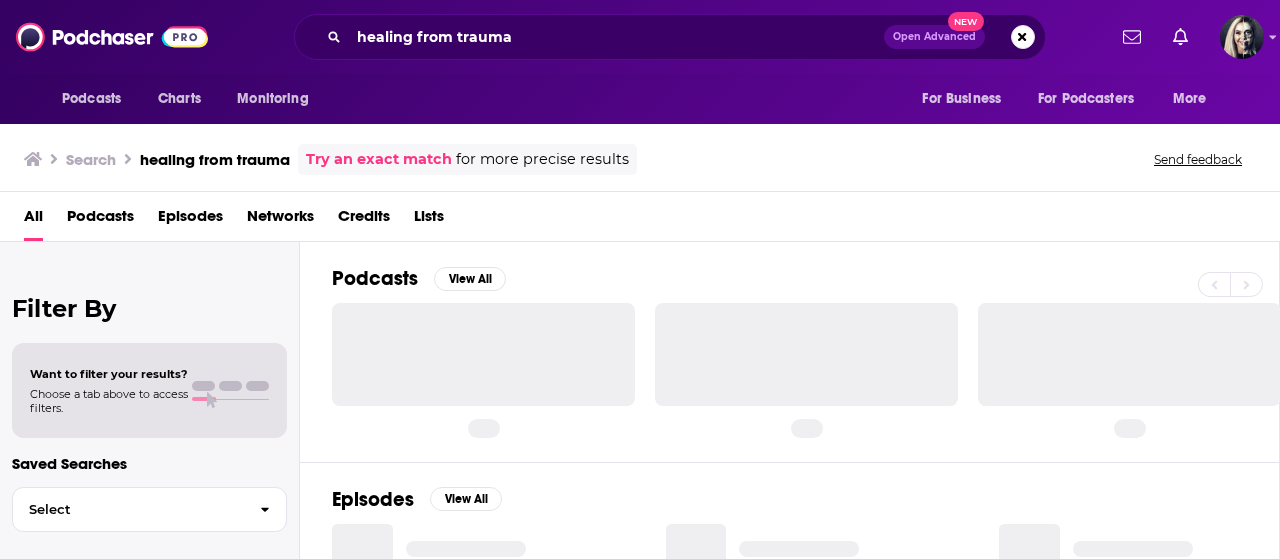 click on "Podcasts" at bounding box center [100, 220] 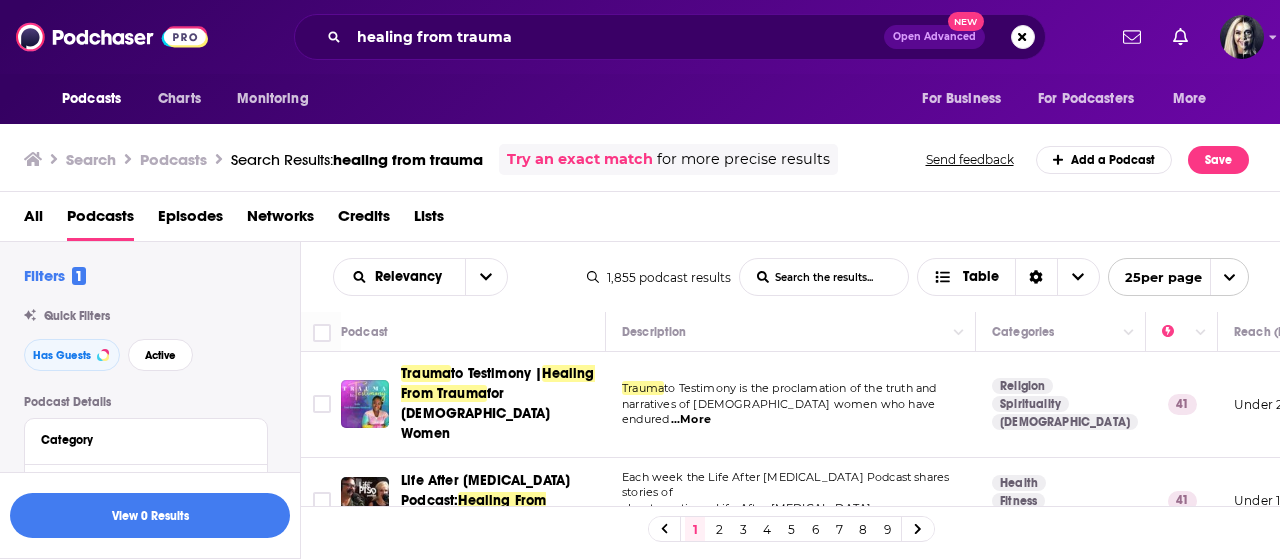 click on "Podcasts Charts Monitoring healing from trauma Open Advanced New For Business For Podcasters More Podcasts Charts Monitoring For Business For Podcasters More Search Podcasts Search Results:   healing from trauma Try an exact match for more precise results Send feedback Add a Podcast Save All Podcasts Episodes Networks Credits Lists Filters 1 Quick Filters Has Guests Active Podcast Details Category Active Status Language Has Guests Filter results too narrow. Please broaden your search criteria. Brand Safety & Suitability Political Skew Beta Show More Audience & Reach Power Score™ Reach (Monthly) Reach (Episode Average) Gender Age Income Show More Saved Searches Select View 0 Results Relevancy List Search Input Search the results... Table 1,855   podcast   results List Search Input Search the results... Table 25  per page Podcast Description Categories Reach (Monthly) Reach (Episode) Top Country Trauma  to Testimony |  Healing From Trauma  for [DEMOGRAPHIC_DATA] Women Trauma  ...More Religion Spirituality 41   US 41" at bounding box center [640, 279] 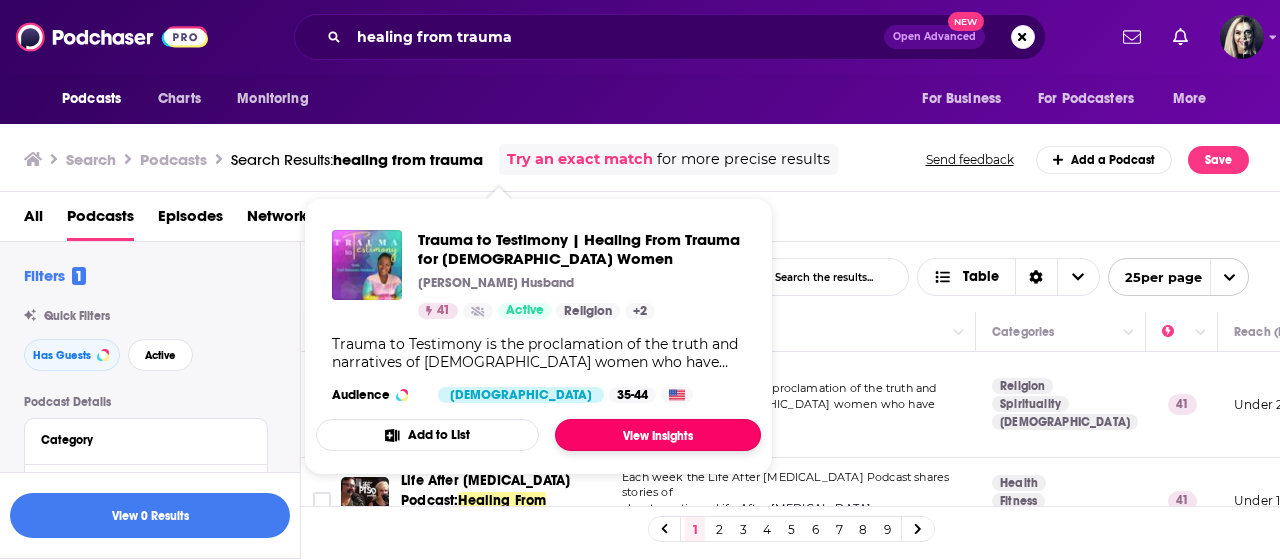 click on "View Insights" at bounding box center [658, 435] 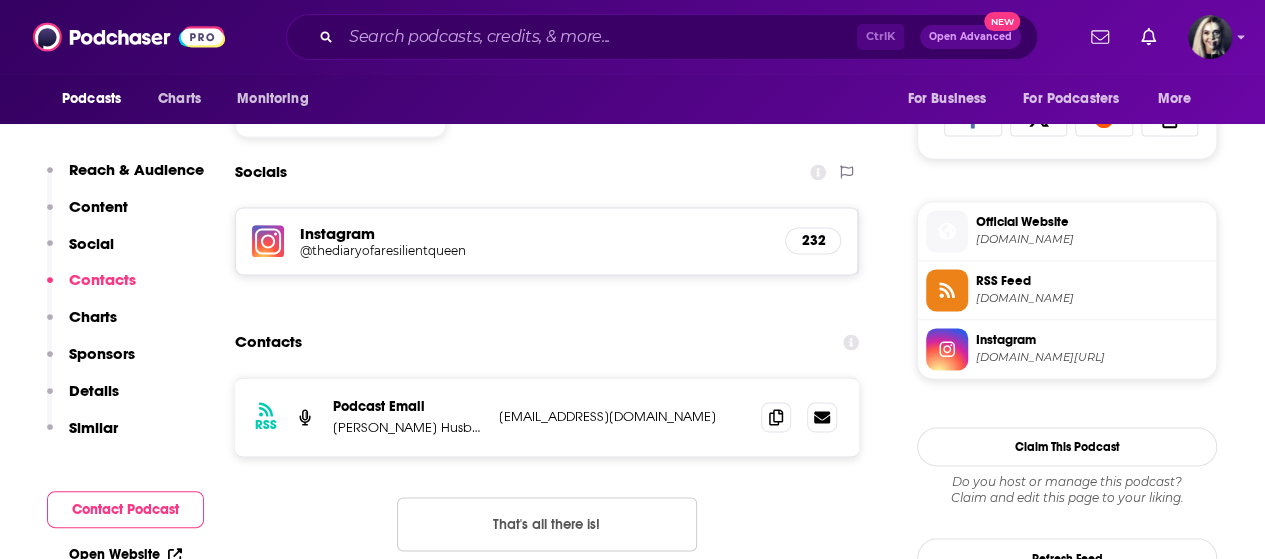 scroll, scrollTop: 1388, scrollLeft: 0, axis: vertical 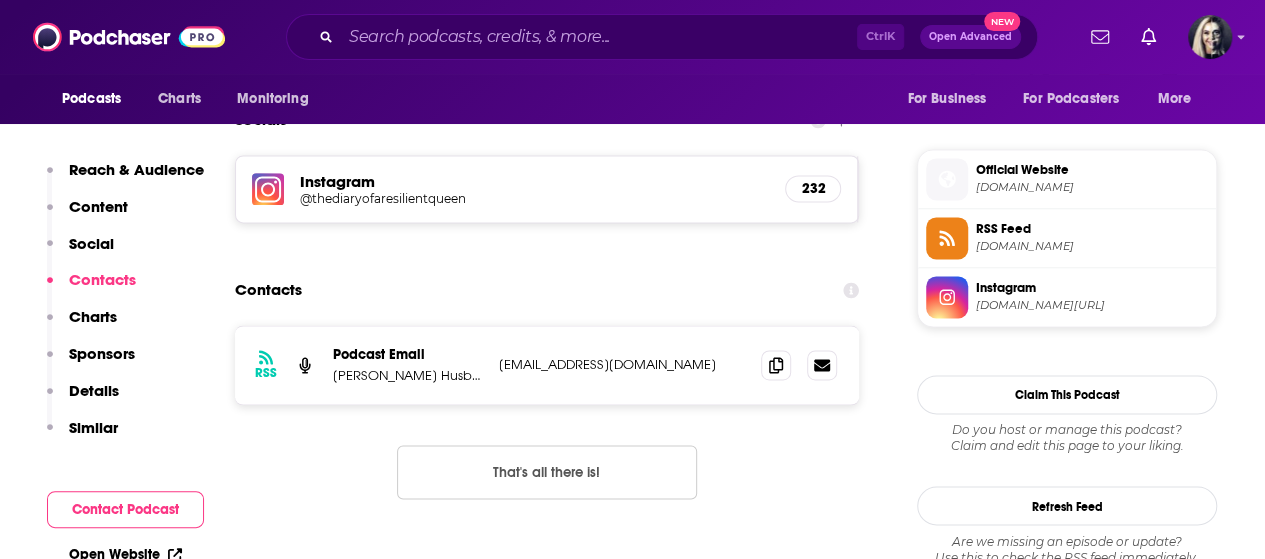 drag, startPoint x: 707, startPoint y: 365, endPoint x: 502, endPoint y: 361, distance: 205.03902 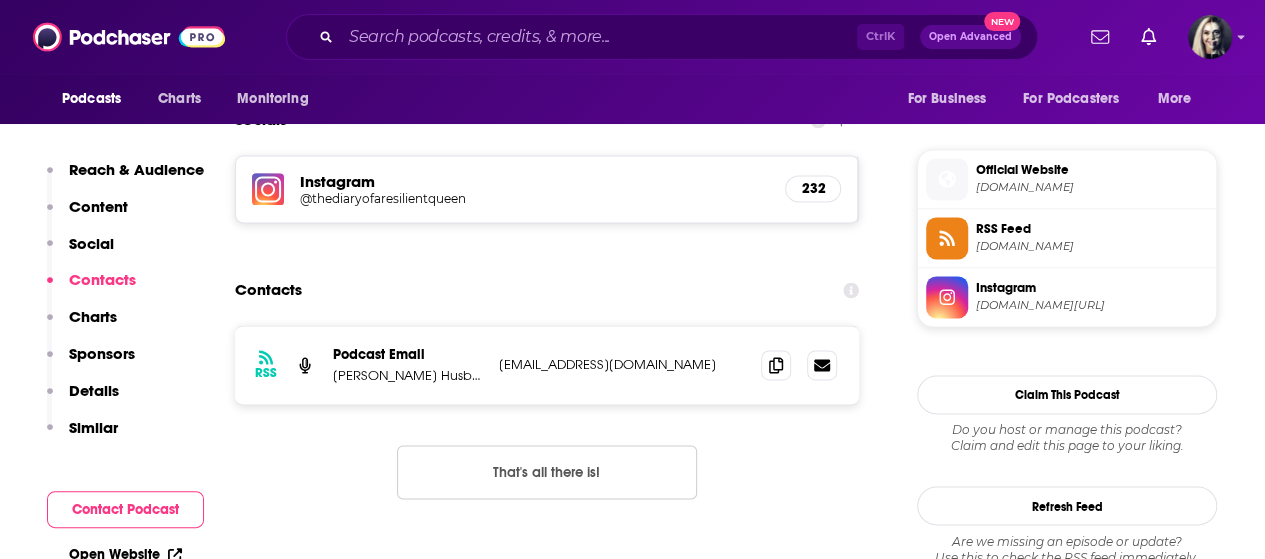 click on "[EMAIL_ADDRESS][DOMAIN_NAME]" at bounding box center (622, 364) 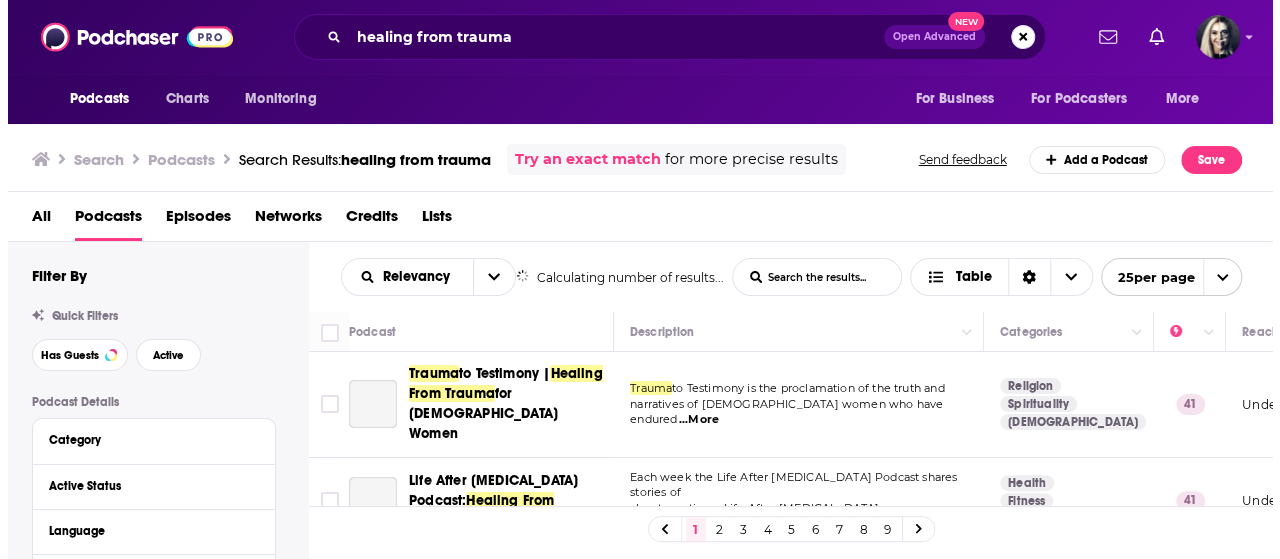 scroll, scrollTop: 0, scrollLeft: 0, axis: both 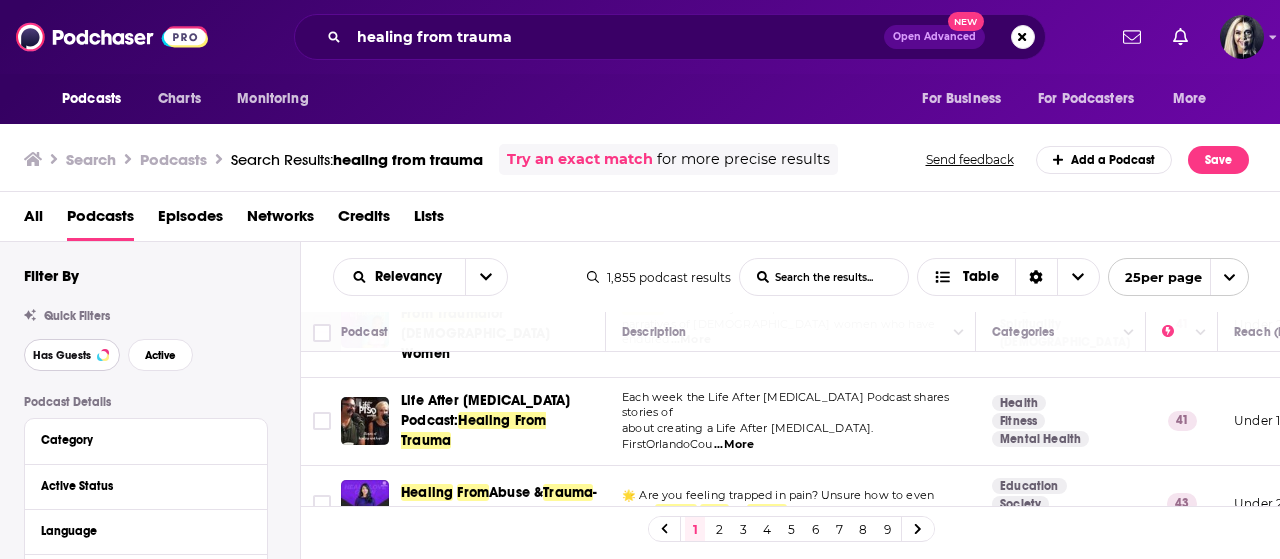 click on "Has Guests" at bounding box center [62, 355] 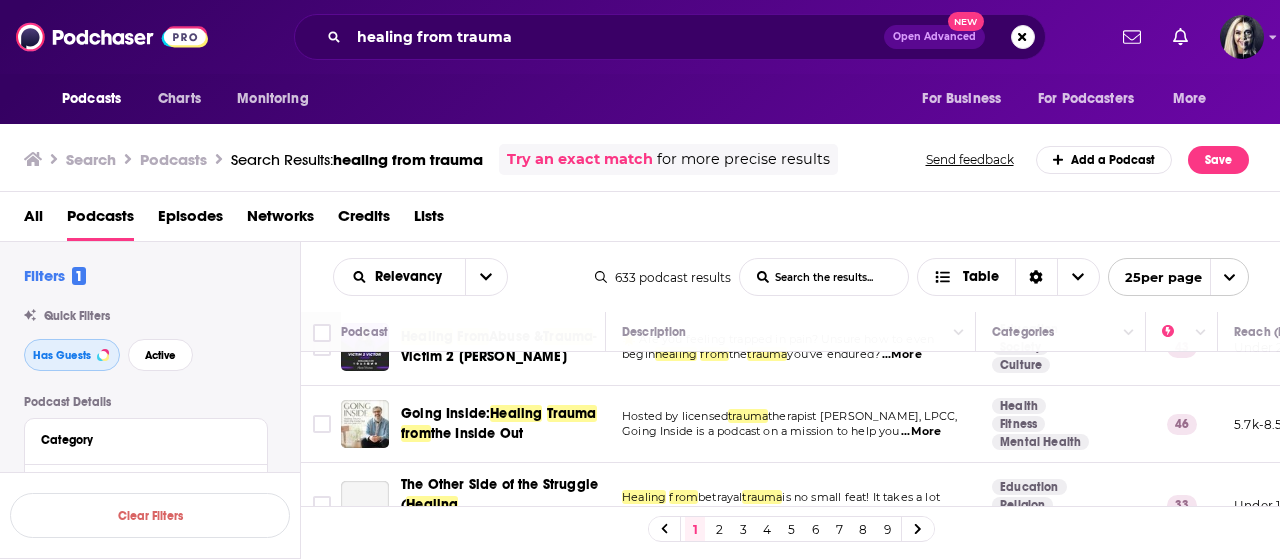 scroll, scrollTop: 160, scrollLeft: 0, axis: vertical 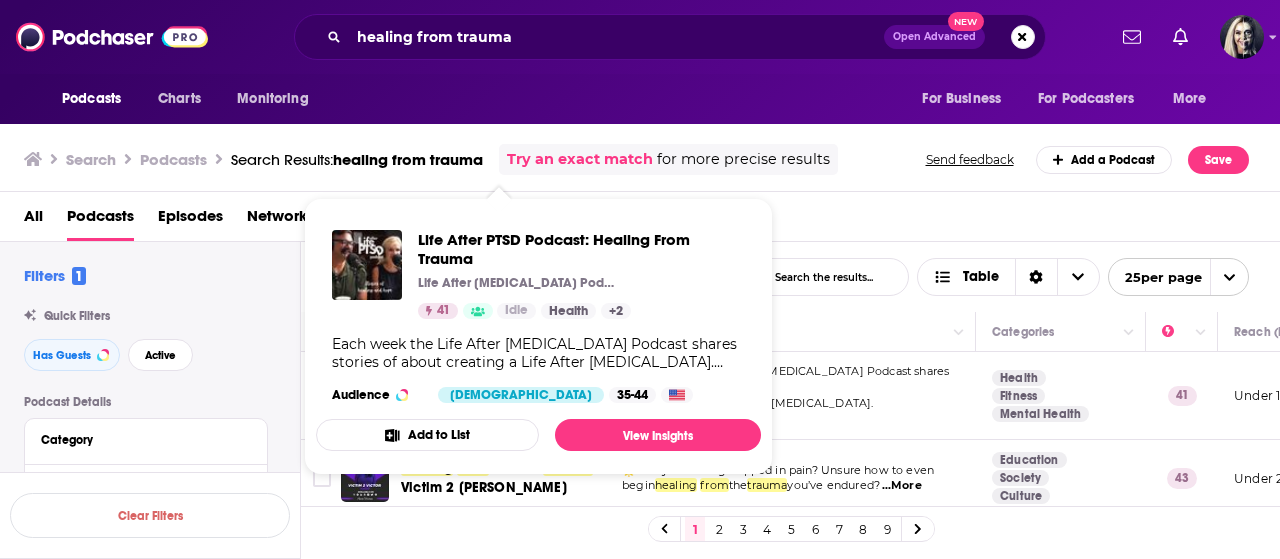 click on "Podcasts Charts Monitoring healing from trauma Open Advanced New For Business For Podcasters More Podcasts Charts Monitoring For Business For Podcasters More Search Podcasts Search Results:   healing from trauma Try an exact match for more precise results Send feedback Add a Podcast Save All Podcasts Episodes Networks Credits Lists Filters 1 Quick Filters Has Guests Active Podcast Details Category Active Status Language Has Guests Brand Safety & Suitability Political Skew Beta Show More Audience & Reach Power Score™ Reach (Monthly) Reach (Episode Average) Gender Age Income Show More Saved Searches Select Clear Filters Relevancy List Search Input Search the results... Table 633   podcast   results List Search Input Search the results... Table 25  per page Podcast Description Categories Reach (Monthly) Reach (Episode) Top Country Life After [MEDICAL_DATA] Podcast:  Healing From Trauma Each week the Life After [MEDICAL_DATA] Podcast shares stories of about creating a Life After [MEDICAL_DATA]. FirstOrlandoCou  ...More Health Fitness 41" at bounding box center [640, 279] 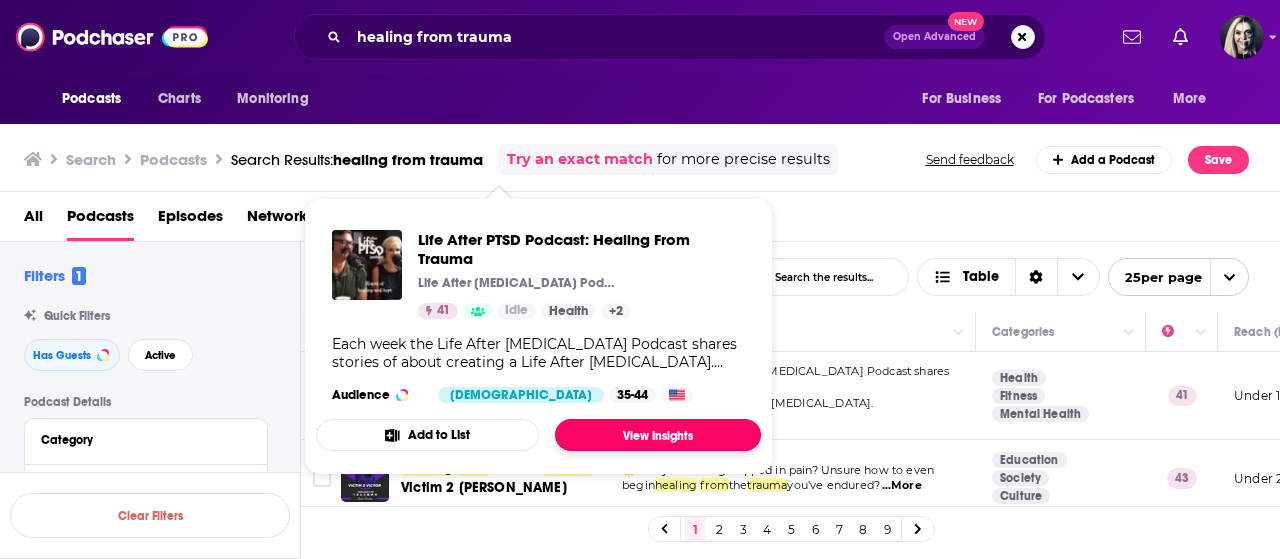 click on "View Insights" at bounding box center (658, 435) 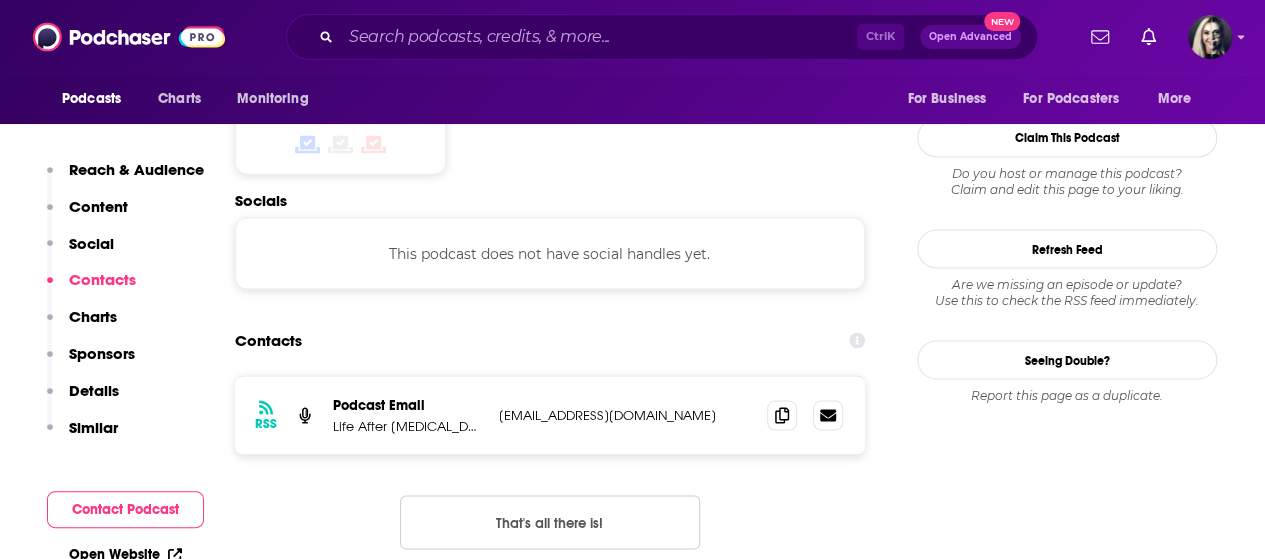 scroll, scrollTop: 1786, scrollLeft: 0, axis: vertical 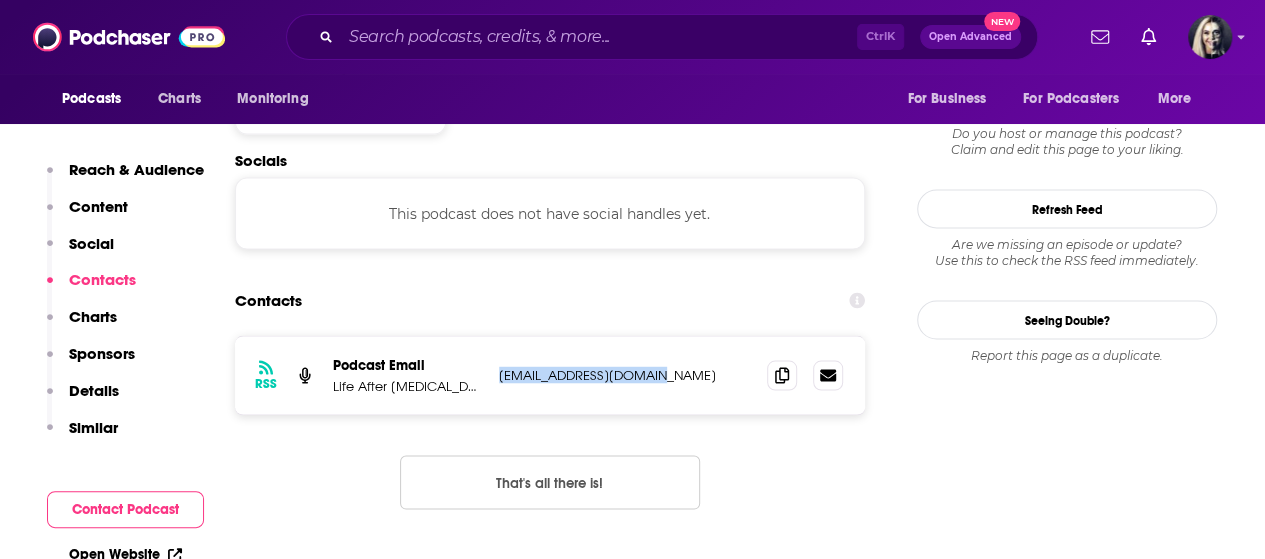 drag, startPoint x: 672, startPoint y: 264, endPoint x: 492, endPoint y: 259, distance: 180.06943 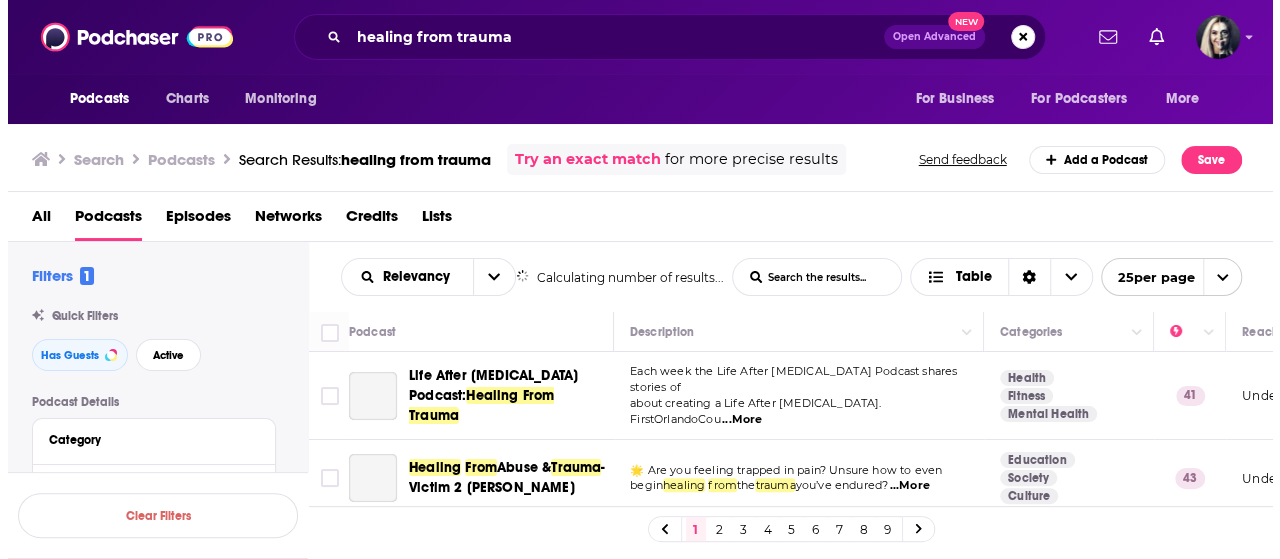 scroll, scrollTop: 0, scrollLeft: 0, axis: both 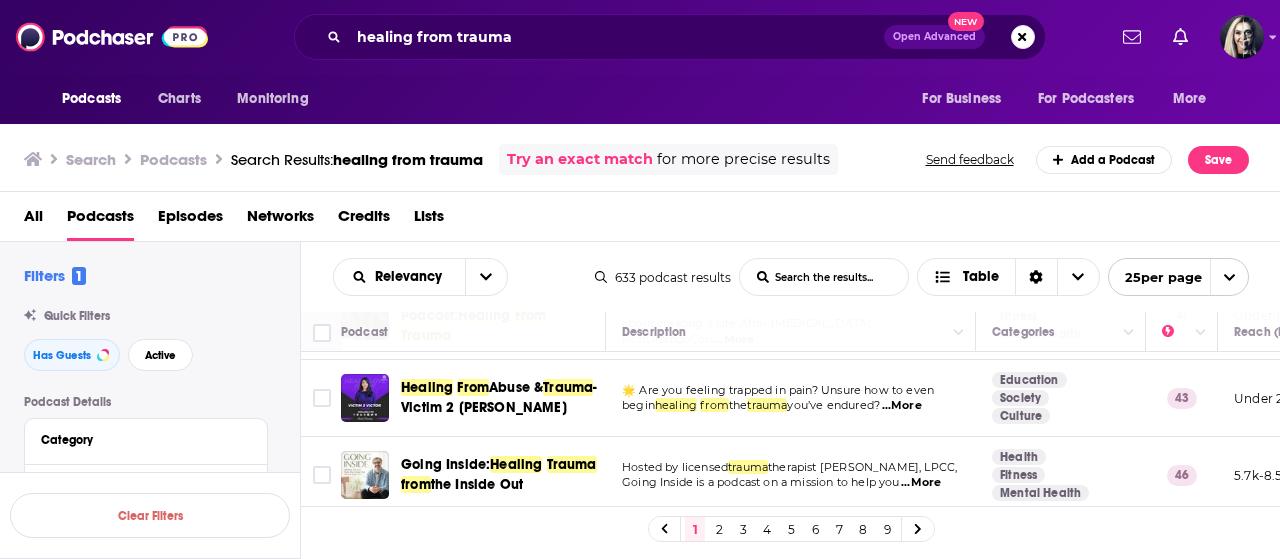 click on "Podcasts Charts Monitoring healing from trauma Open Advanced New For Business For Podcasters More Podcasts Charts Monitoring For Business For Podcasters More Search Podcasts Search Results:   healing from trauma Try an exact match for more precise results Send feedback Add a Podcast Save All Podcasts Episodes Networks Credits Lists Filters 1 Quick Filters Has Guests Active Podcast Details Category Active Status Language Has Guests Has guests  Brand Safety & Suitability Political Skew Beta Show More Audience & Reach Power Score™ Reach (Monthly) Reach (Episode Average) Gender Age Income Show More Saved Searches Select Clear Filters Relevancy List Search Input Search the results... Table 633   podcast   results List Search Input Search the results... Table 25  per page Podcast Description Categories Reach (Monthly) Reach (Episode) Top Country Life After [MEDICAL_DATA] Podcast:  Healing From Trauma Each week the Life After [MEDICAL_DATA] Podcast shares stories of about creating a Life After [MEDICAL_DATA]. FirstOrlandoCou  ...More Health -" at bounding box center (640, 279) 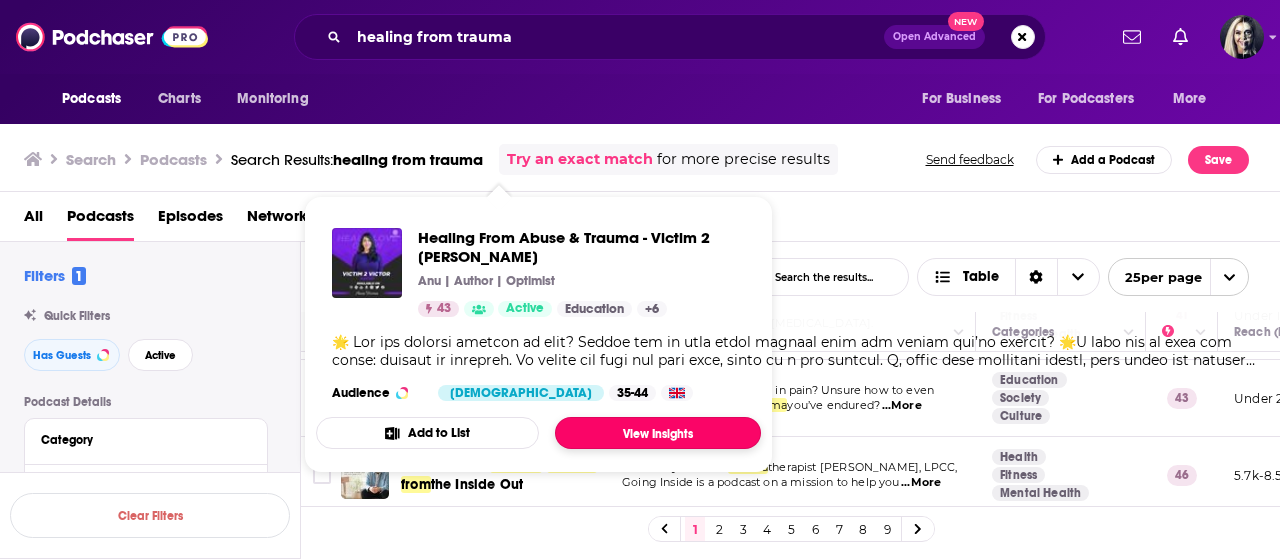 click on "View Insights" at bounding box center (658, 433) 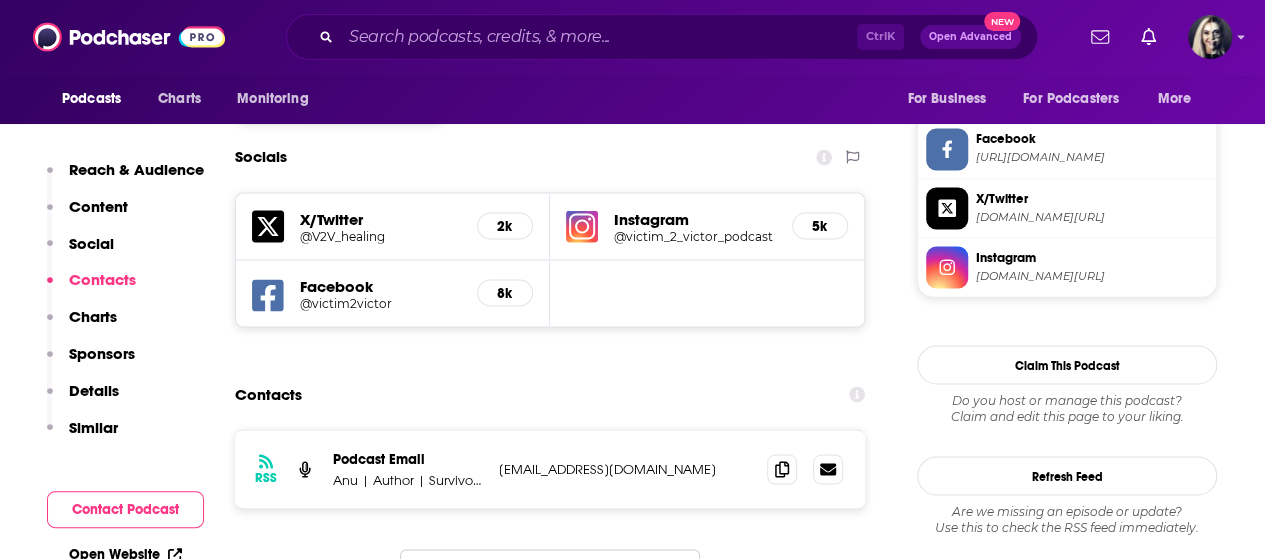 scroll, scrollTop: 1732, scrollLeft: 0, axis: vertical 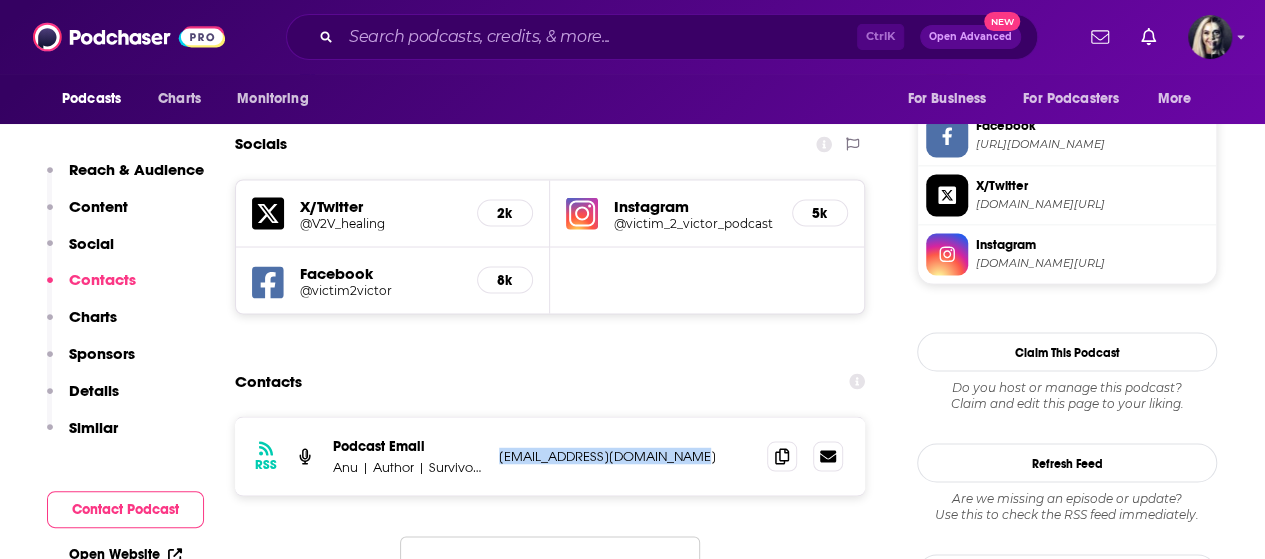 drag, startPoint x: 707, startPoint y: 353, endPoint x: 501, endPoint y: 355, distance: 206.0097 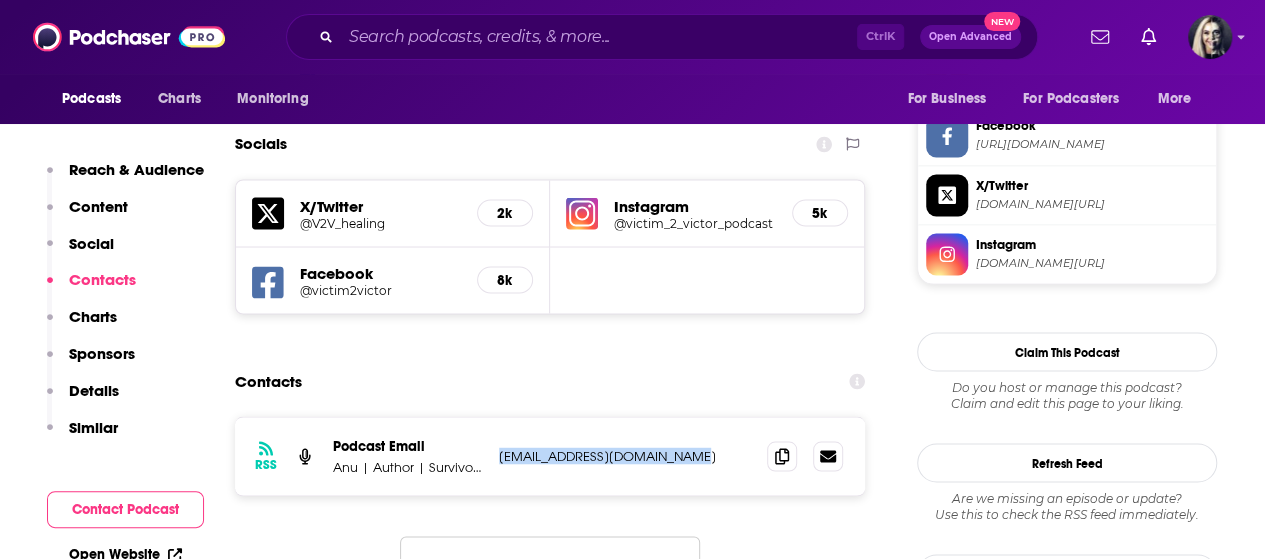 click on "[EMAIL_ADDRESS][DOMAIN_NAME]" at bounding box center [625, 455] 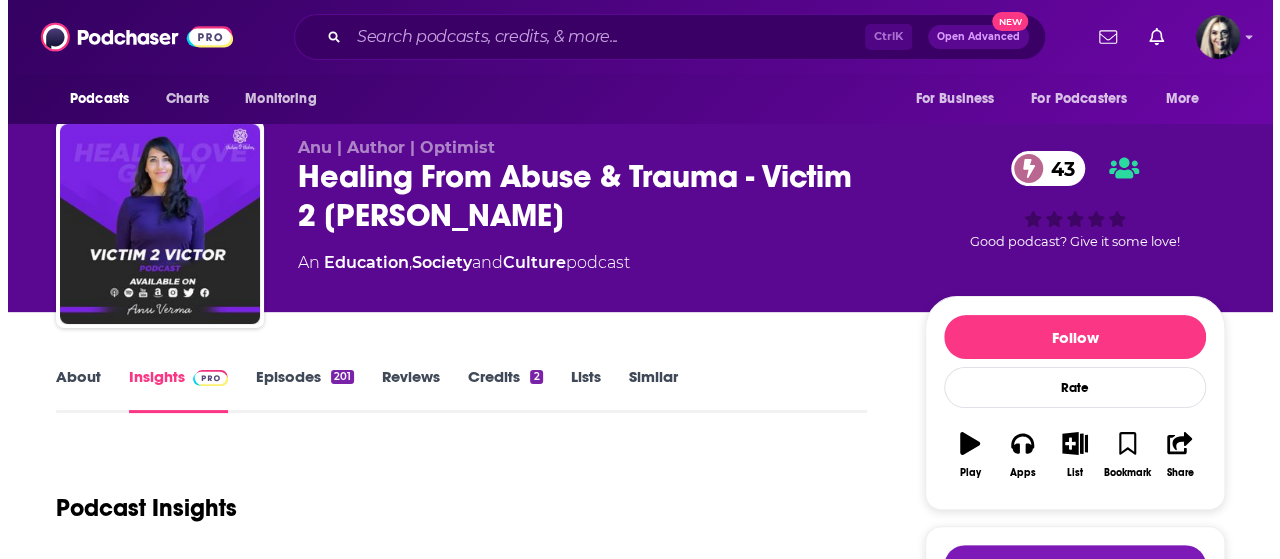 scroll, scrollTop: 0, scrollLeft: 0, axis: both 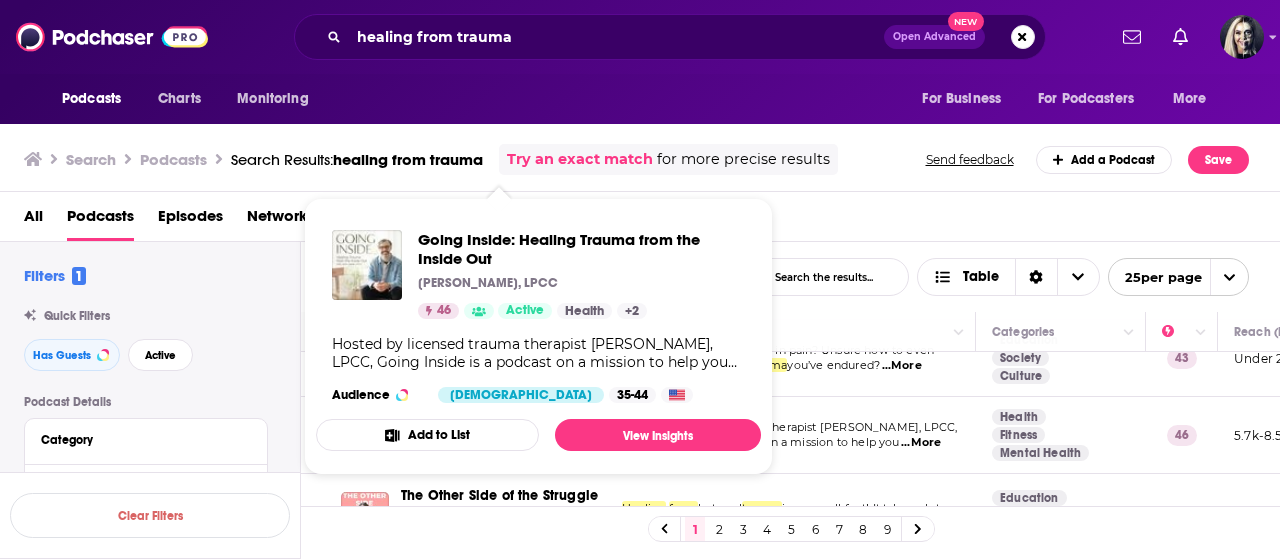 click on "Add to List" at bounding box center [427, 435] 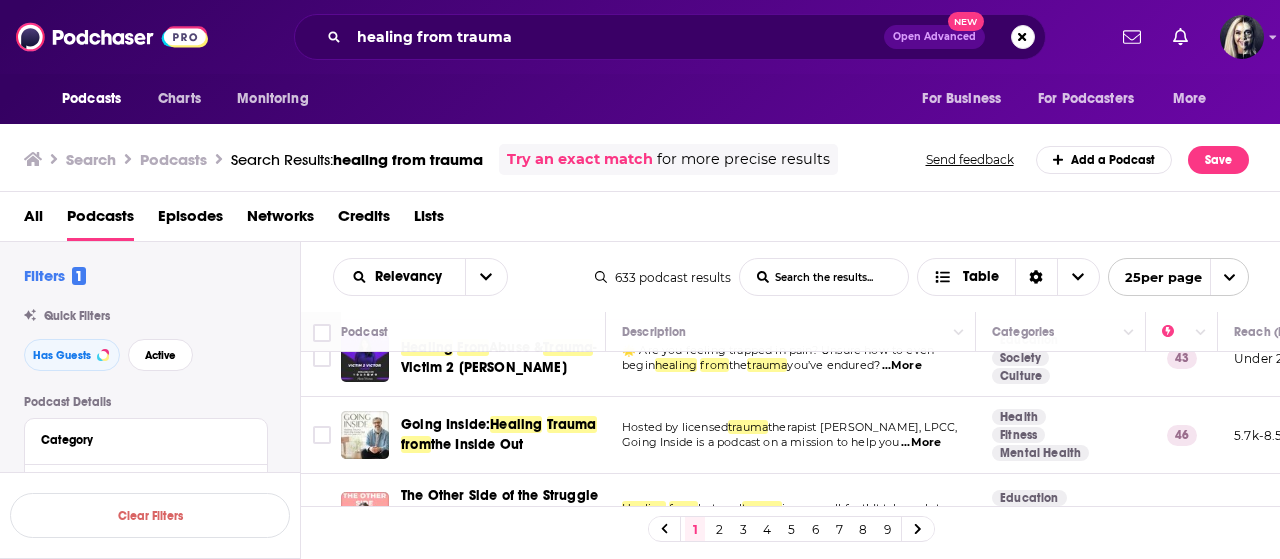 click on "Add Podcast to List Going Inside: Healing Trauma from the Inside Out 46 Going Inside: Healing Trauma from the Inside Out Candi's Personal List Single Parents Create New List Done" at bounding box center [640, 279] 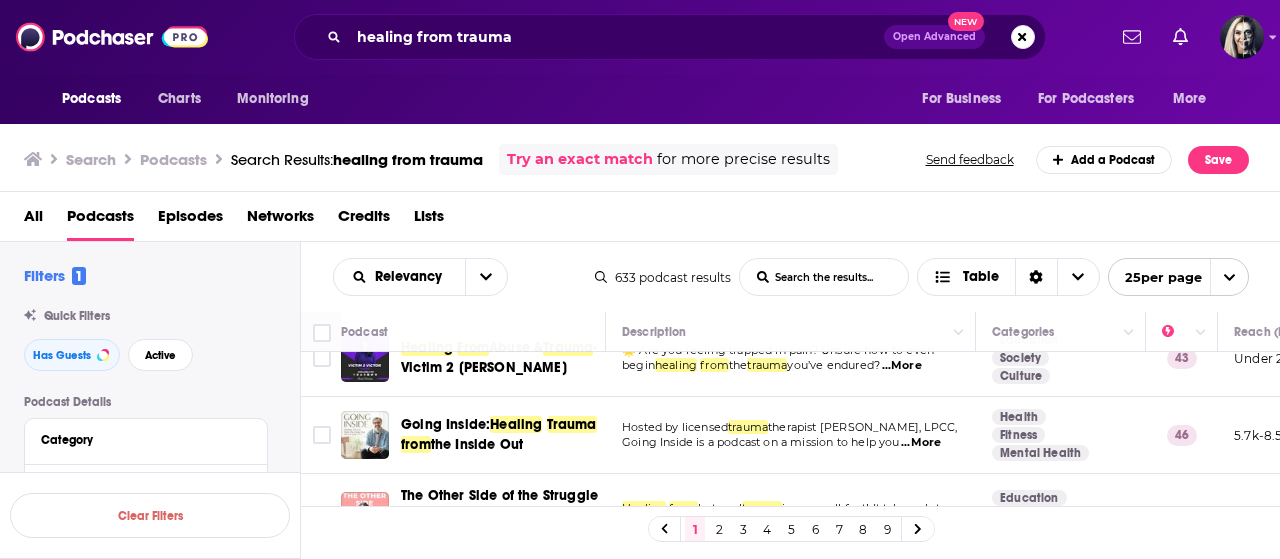 click on "Trauma" at bounding box center [572, 424] 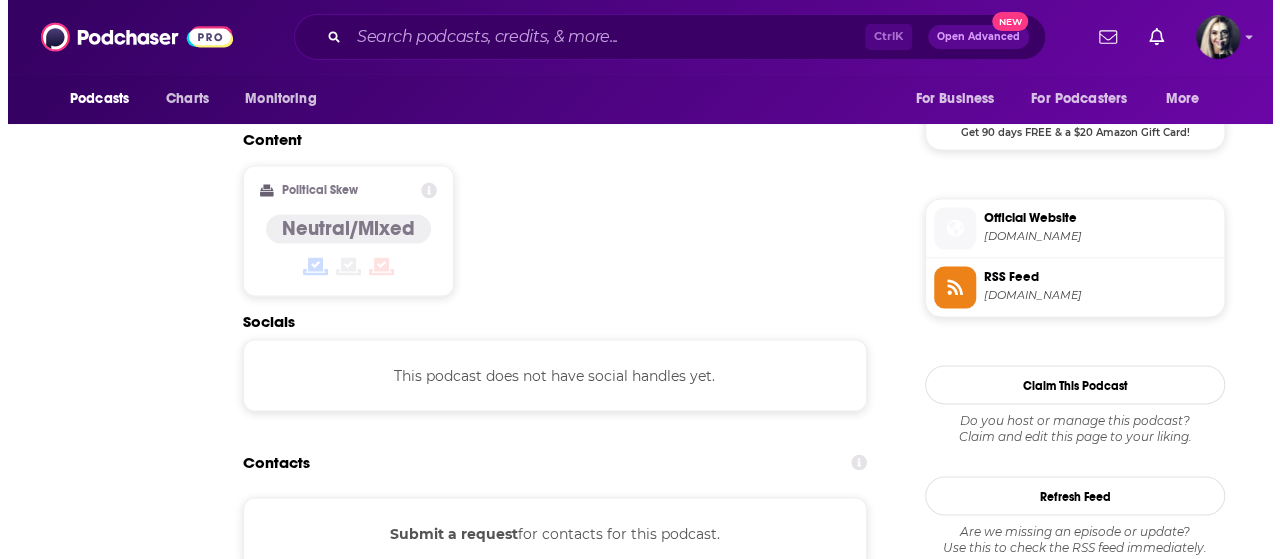 scroll, scrollTop: 0, scrollLeft: 0, axis: both 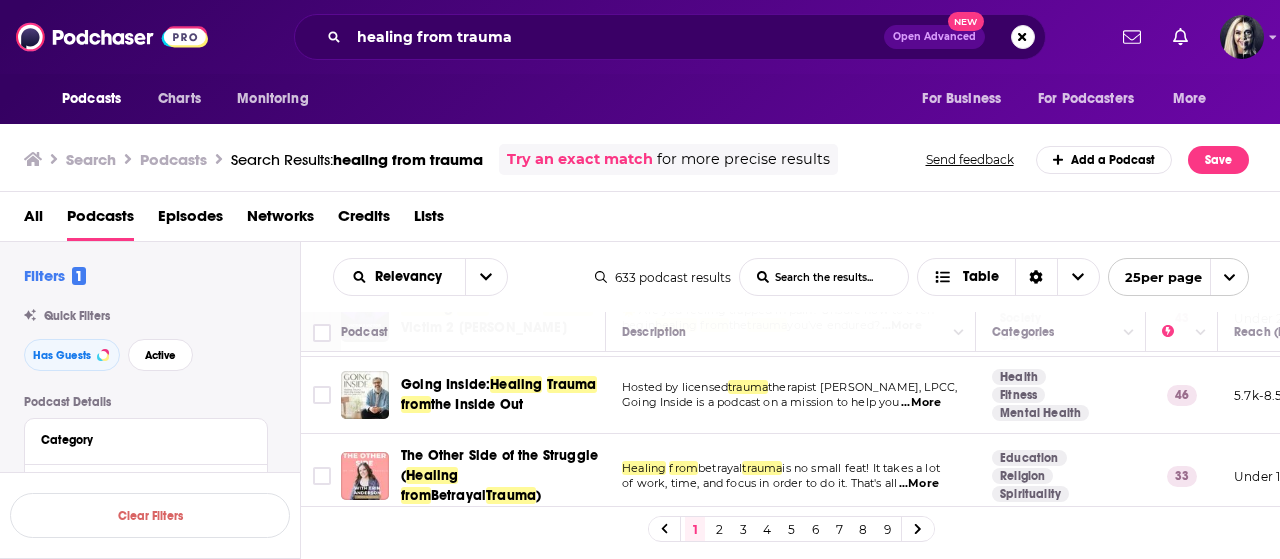 click on "All Podcasts Episodes Networks Credits Lists" at bounding box center (644, 220) 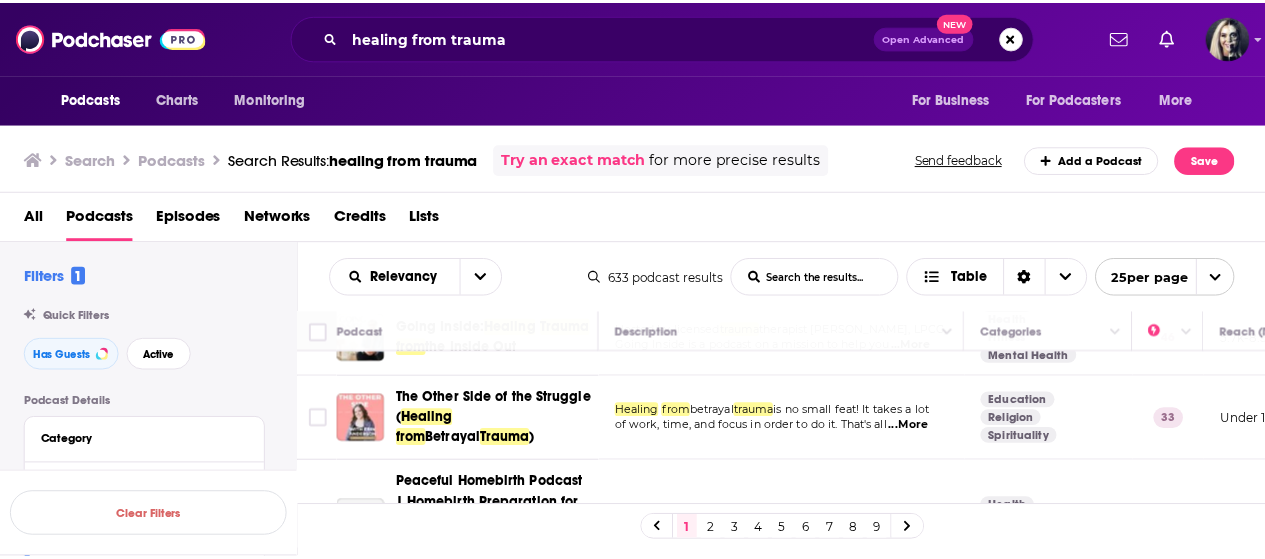 scroll, scrollTop: 240, scrollLeft: 0, axis: vertical 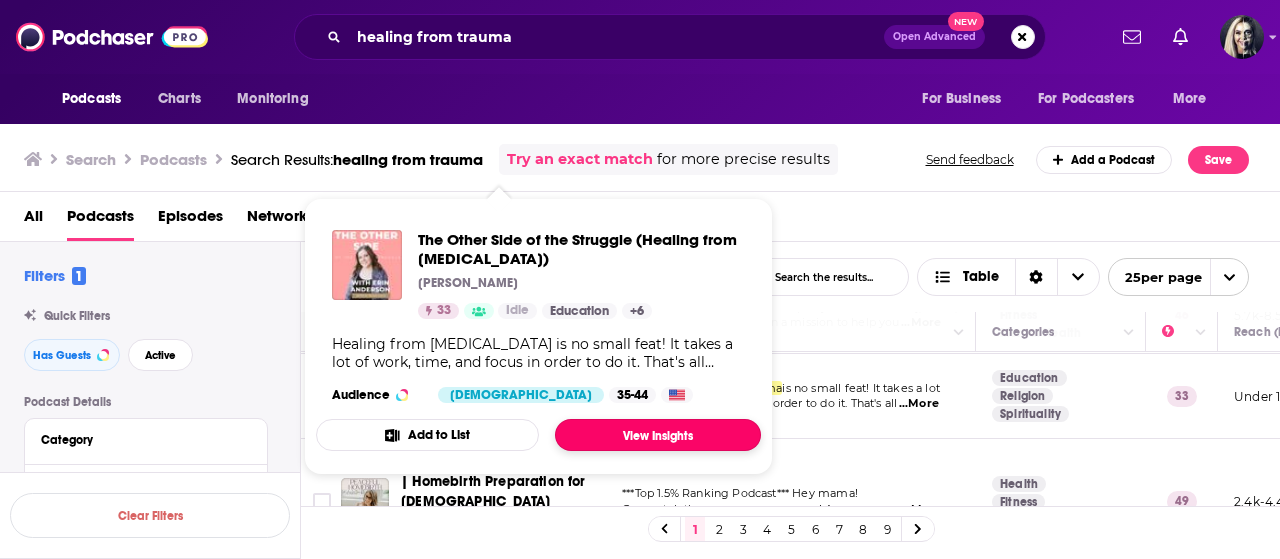 click on "View Insights" at bounding box center [658, 435] 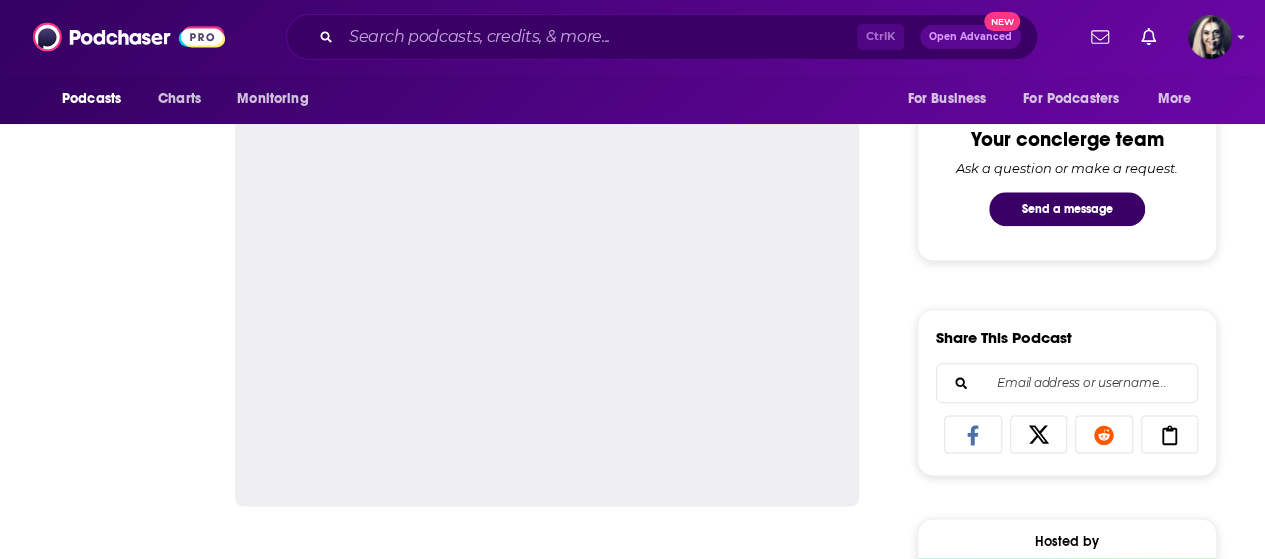 scroll, scrollTop: 0, scrollLeft: 0, axis: both 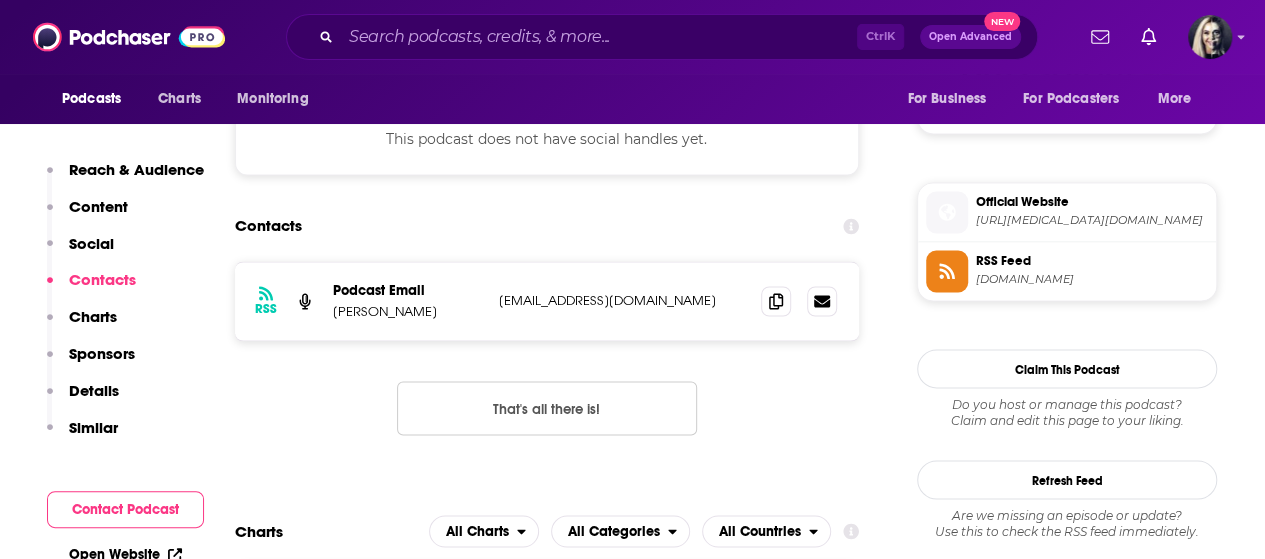 drag, startPoint x: 708, startPoint y: 295, endPoint x: 497, endPoint y: 304, distance: 211.19185 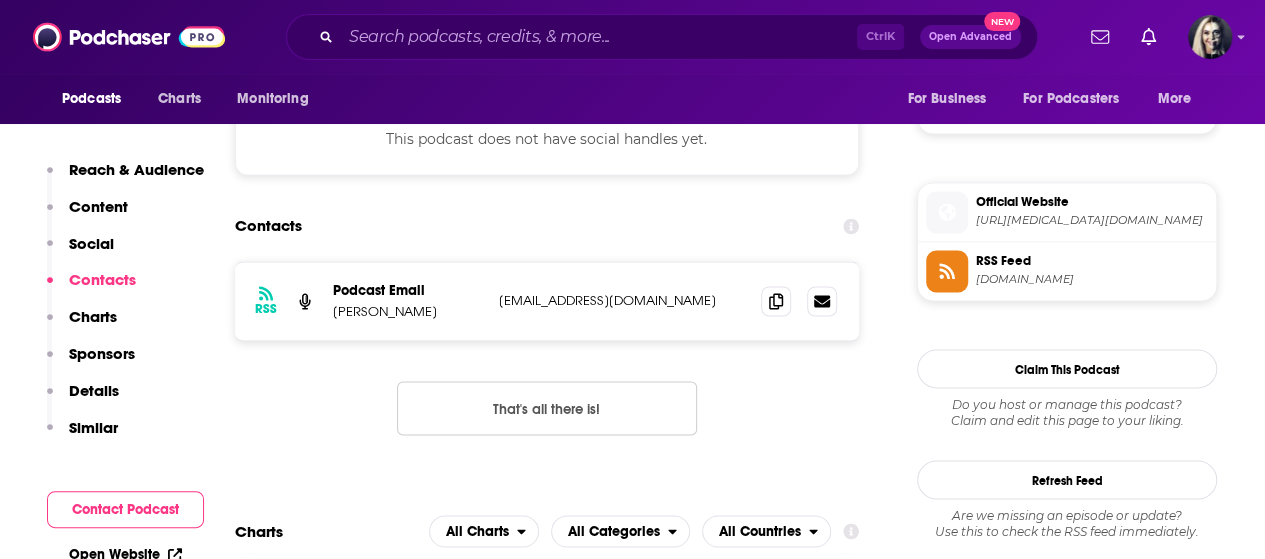click on "RSS   Podcast Email [PERSON_NAME] [EMAIL_ADDRESS][DOMAIN_NAME] [DOMAIN_NAME][EMAIL_ADDRESS][DOMAIN_NAME]" at bounding box center [547, 301] 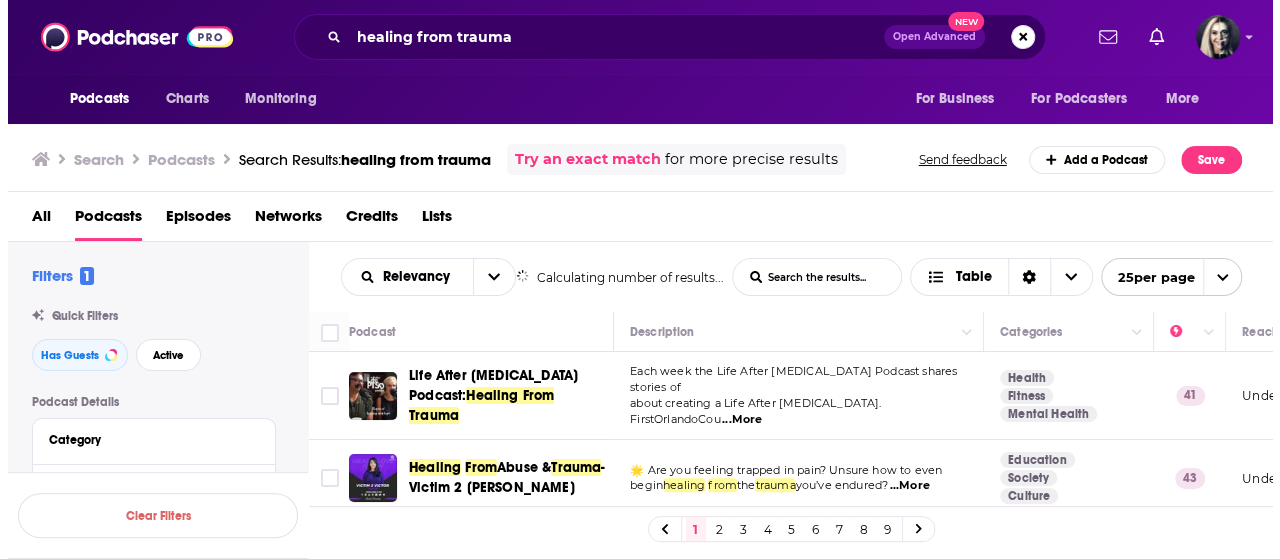 scroll, scrollTop: 0, scrollLeft: 0, axis: both 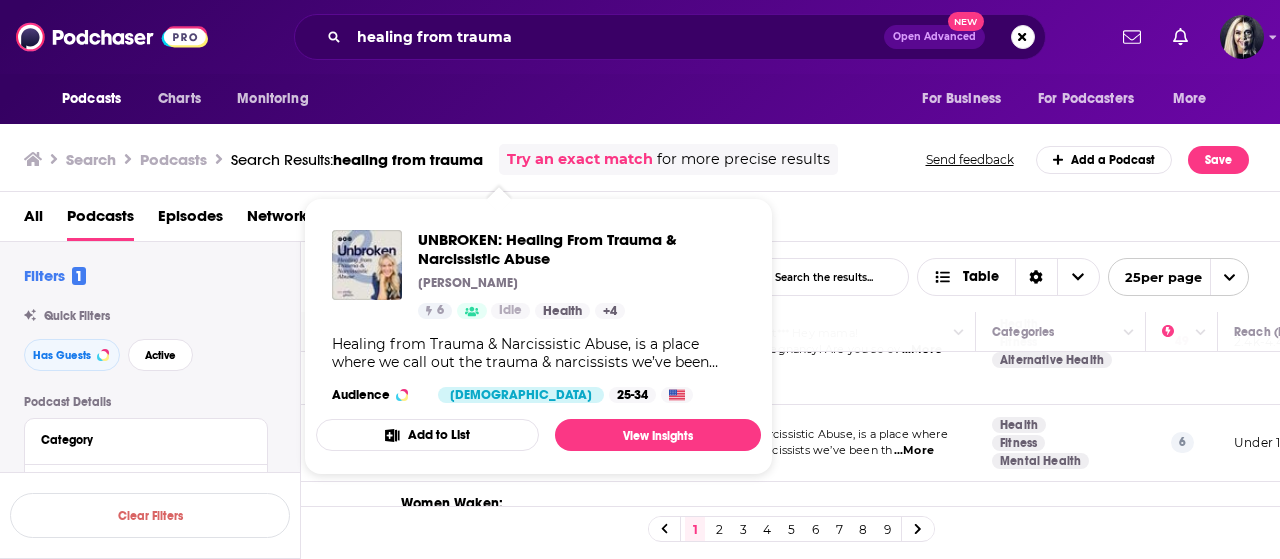 click on "UNBROKEN: Healing From Trauma & Narcissistic Abuse [PERSON_NAME] 6 Idle Health + 4 Healing from Trauma & Narcissistic Abuse, is a place where we call out the trauma & narcissists we’ve been through, break down the mind games, and help you take your power back—one day at a time. I’m [PERSON_NAME], and I’m here to make sure you don’t just survive trauma & narcissistic abuse—you rise above it. You’ve been through enough; it’s your time to heal, grow, and thrive. Let’s get into it. Audience [DEMOGRAPHIC_DATA] 25-34" at bounding box center (538, 316) 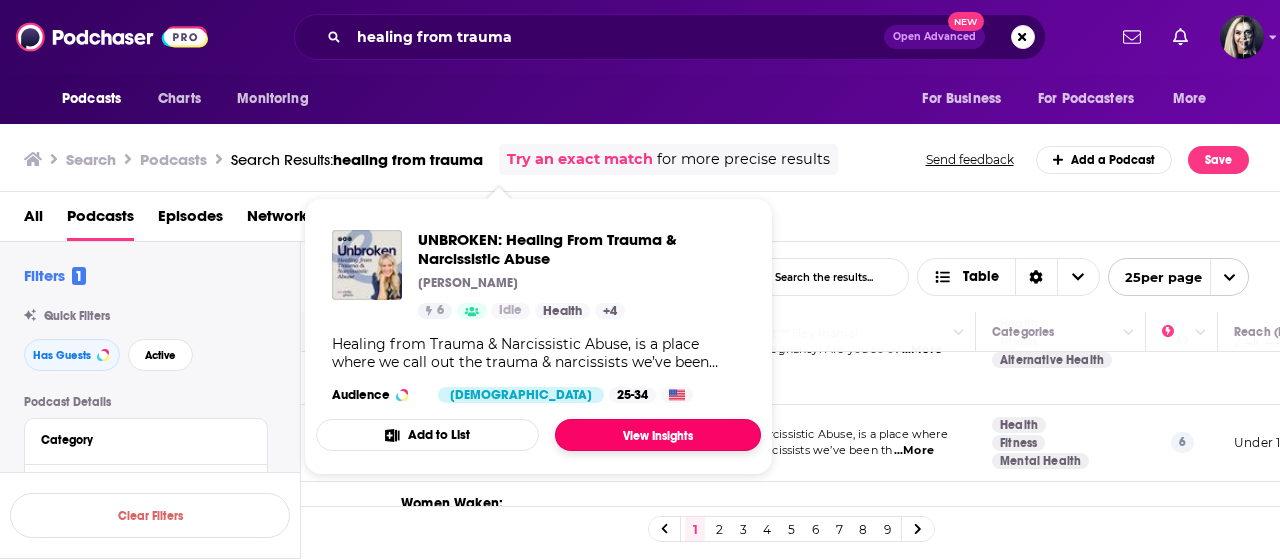 click on "View Insights" at bounding box center [658, 435] 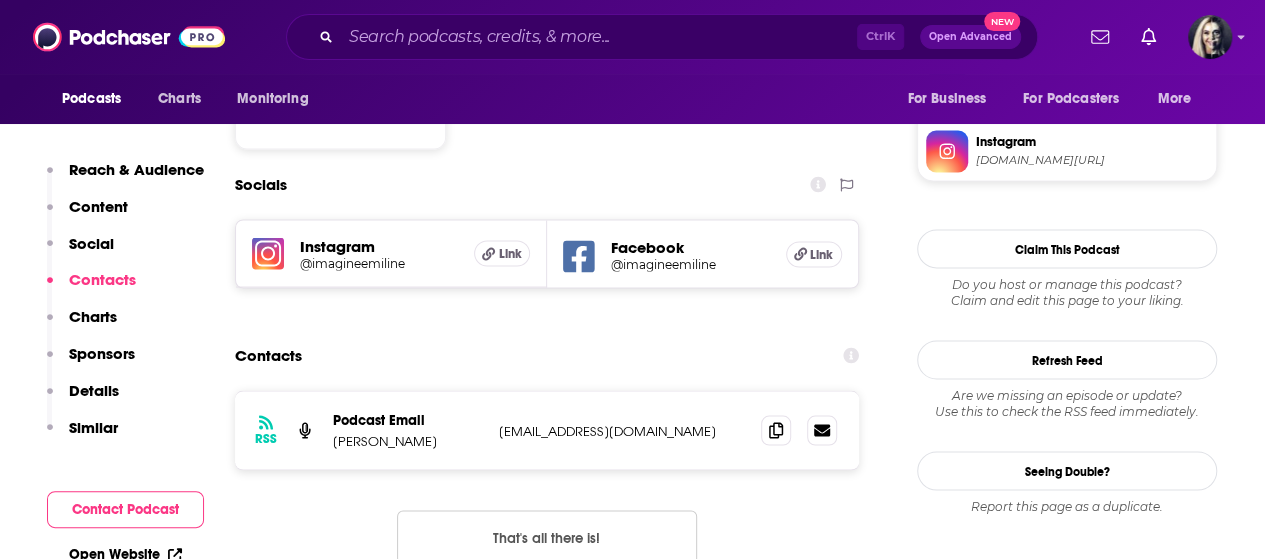 scroll, scrollTop: 1735, scrollLeft: 0, axis: vertical 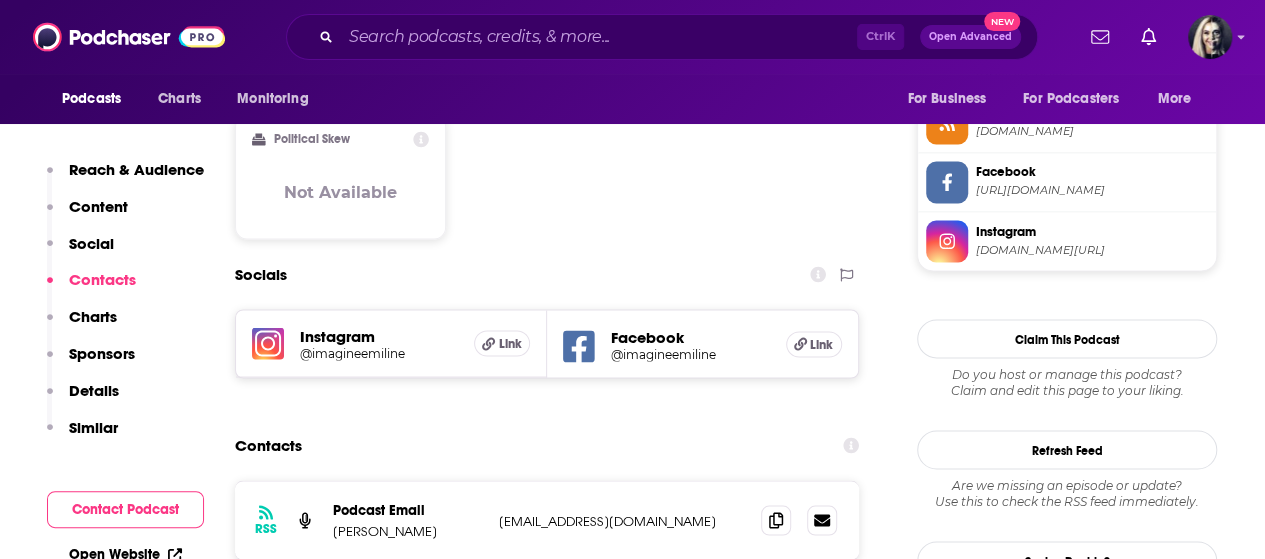 click on "[EMAIL_ADDRESS][DOMAIN_NAME]" at bounding box center (622, 520) 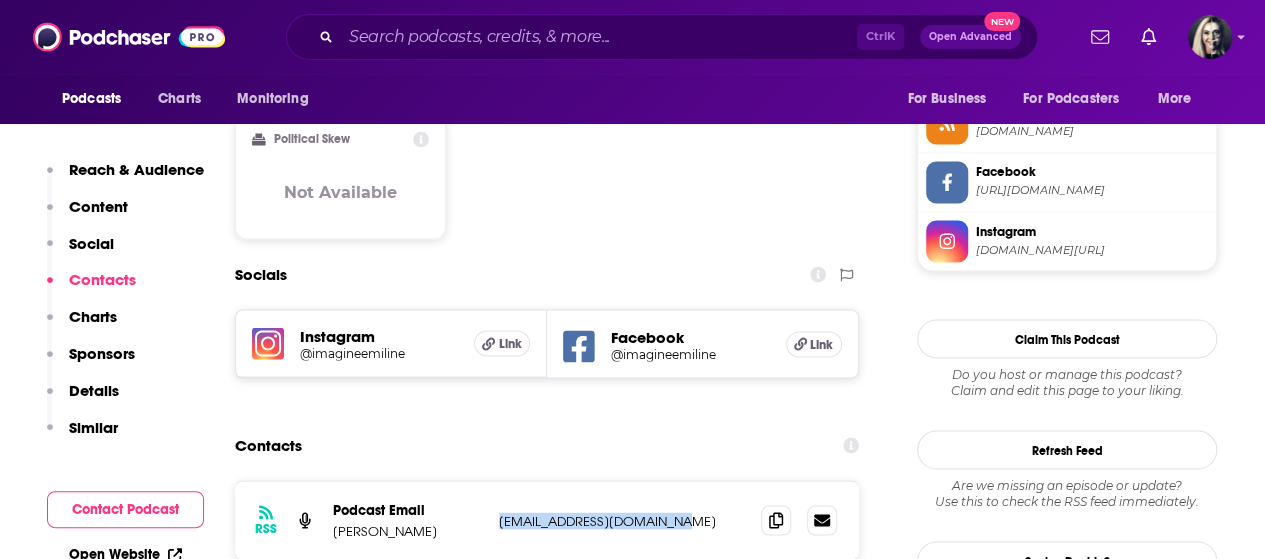 drag, startPoint x: 493, startPoint y: 434, endPoint x: 706, endPoint y: 429, distance: 213.05867 